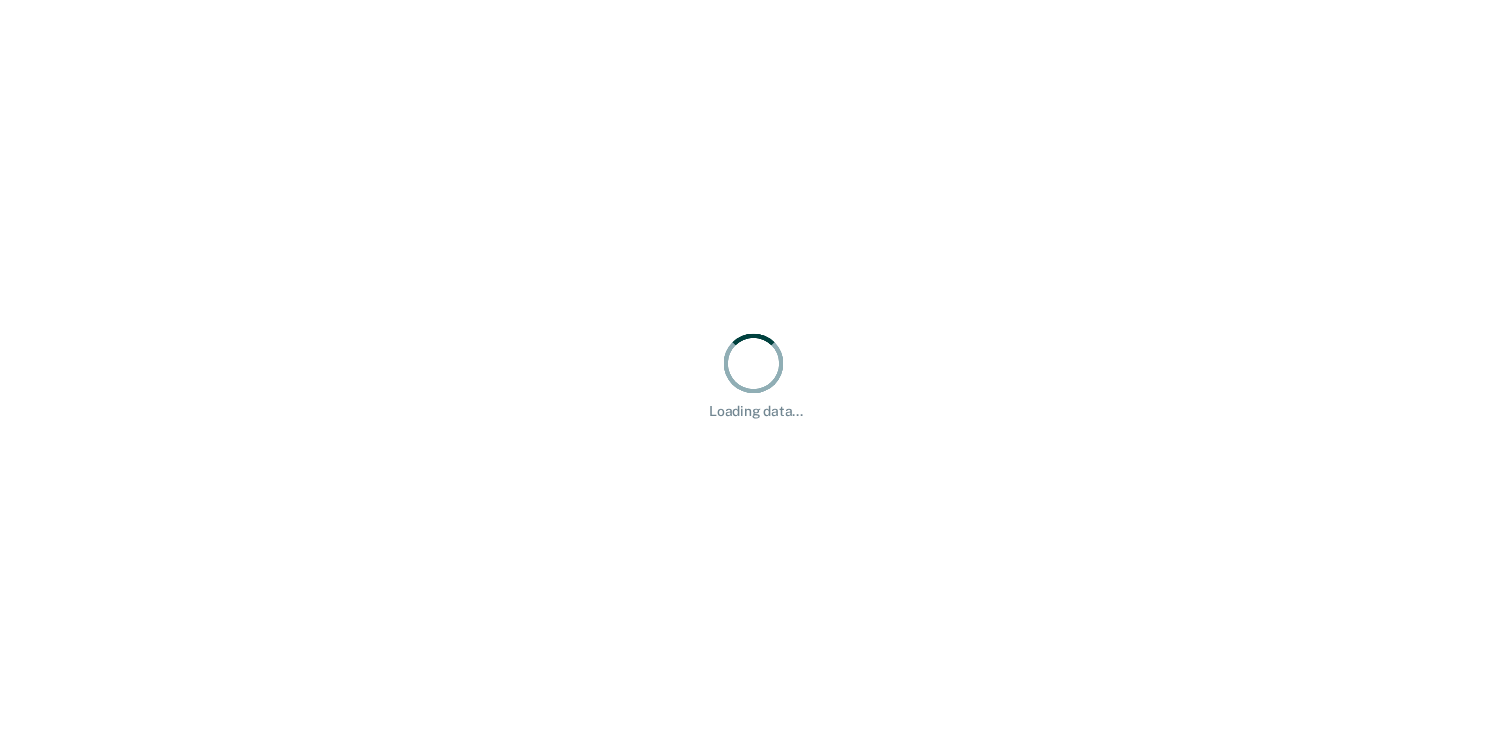 scroll, scrollTop: 0, scrollLeft: 0, axis: both 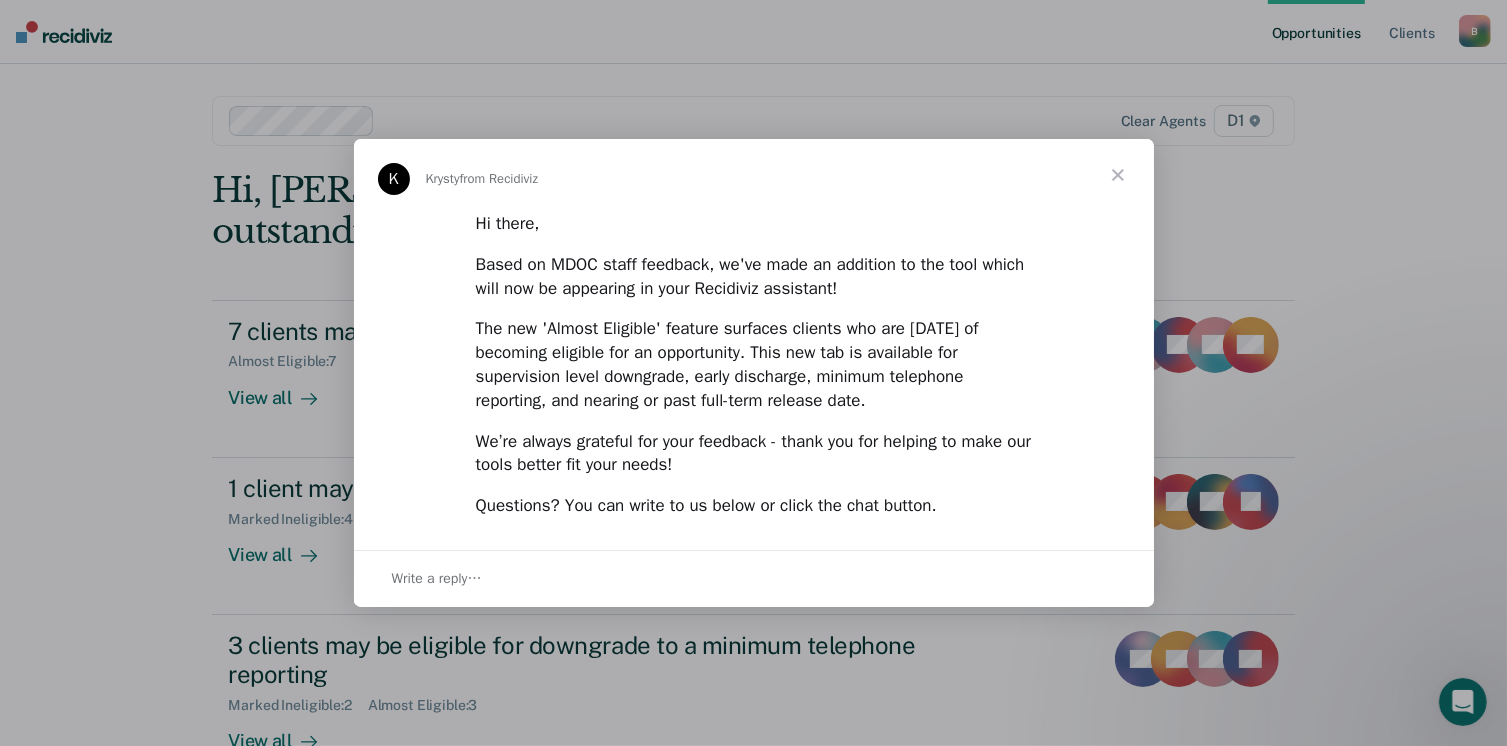 click at bounding box center (1118, 175) 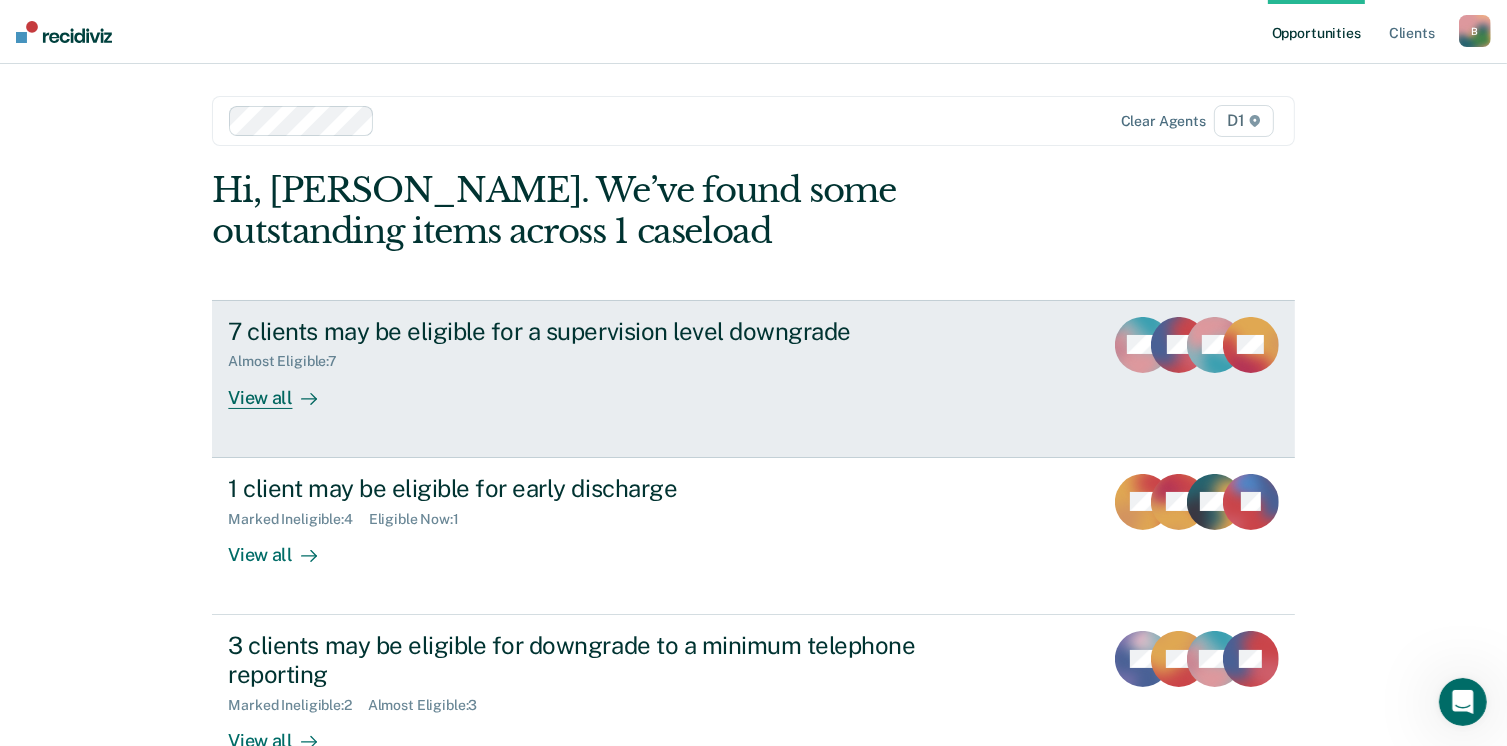 click on "View all" at bounding box center [284, 389] 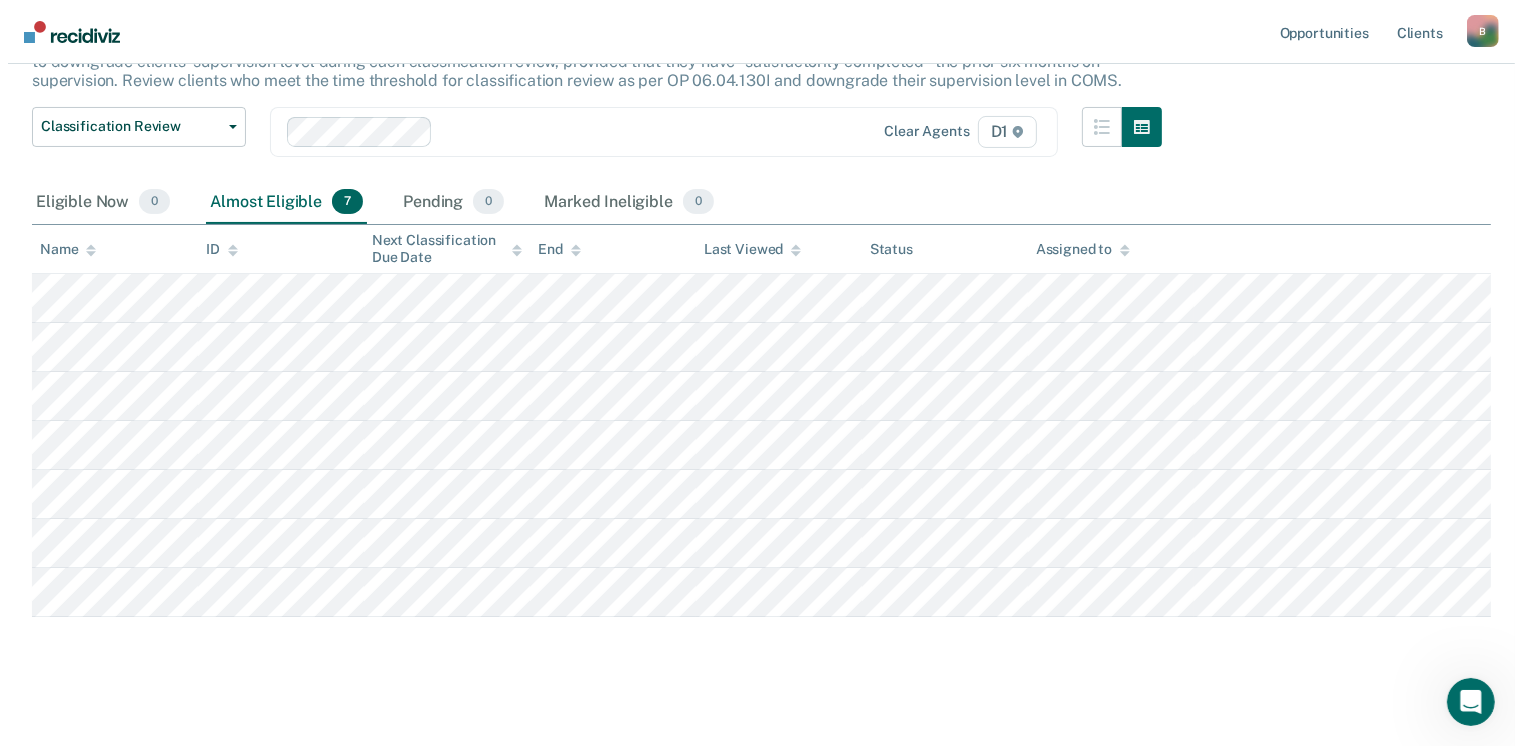 scroll, scrollTop: 0, scrollLeft: 0, axis: both 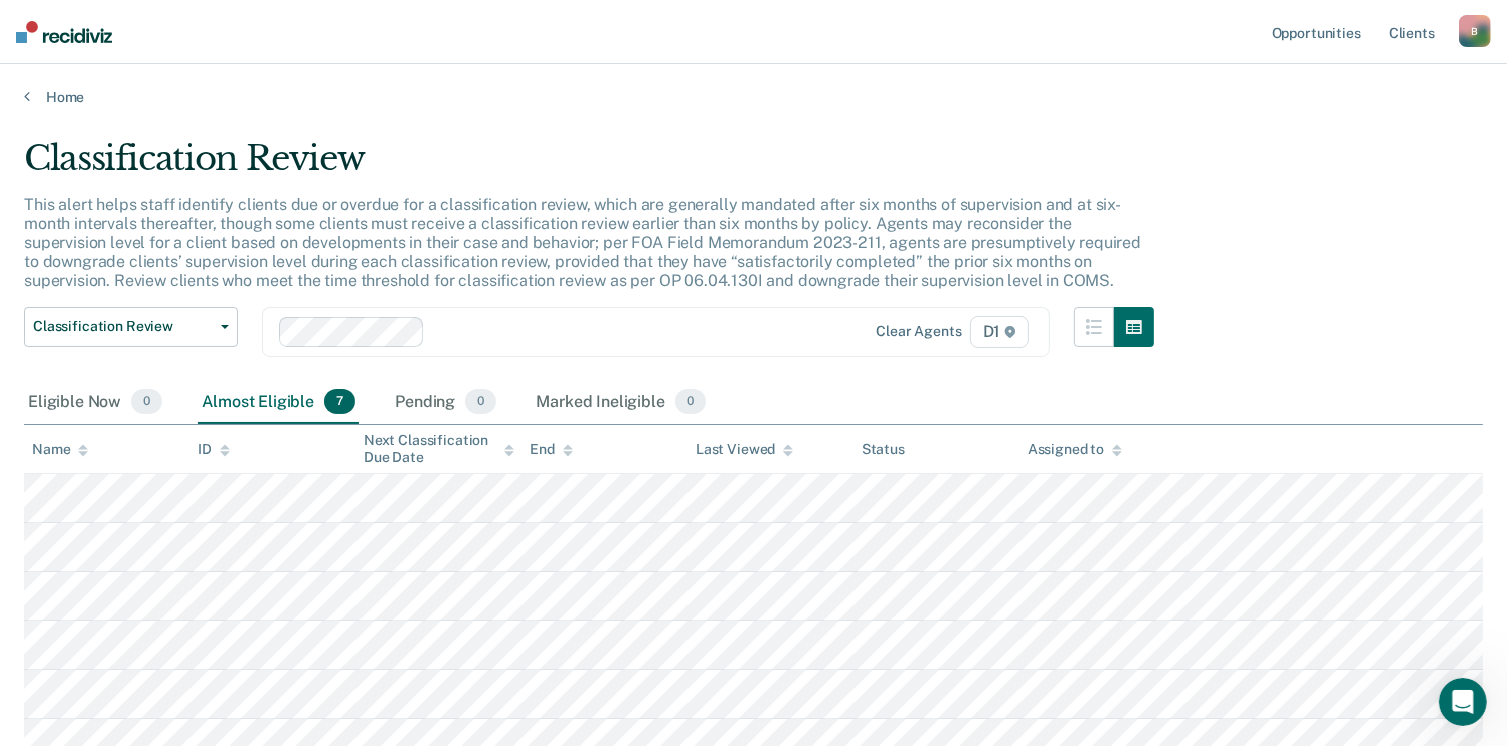 click on "Home" at bounding box center (753, 85) 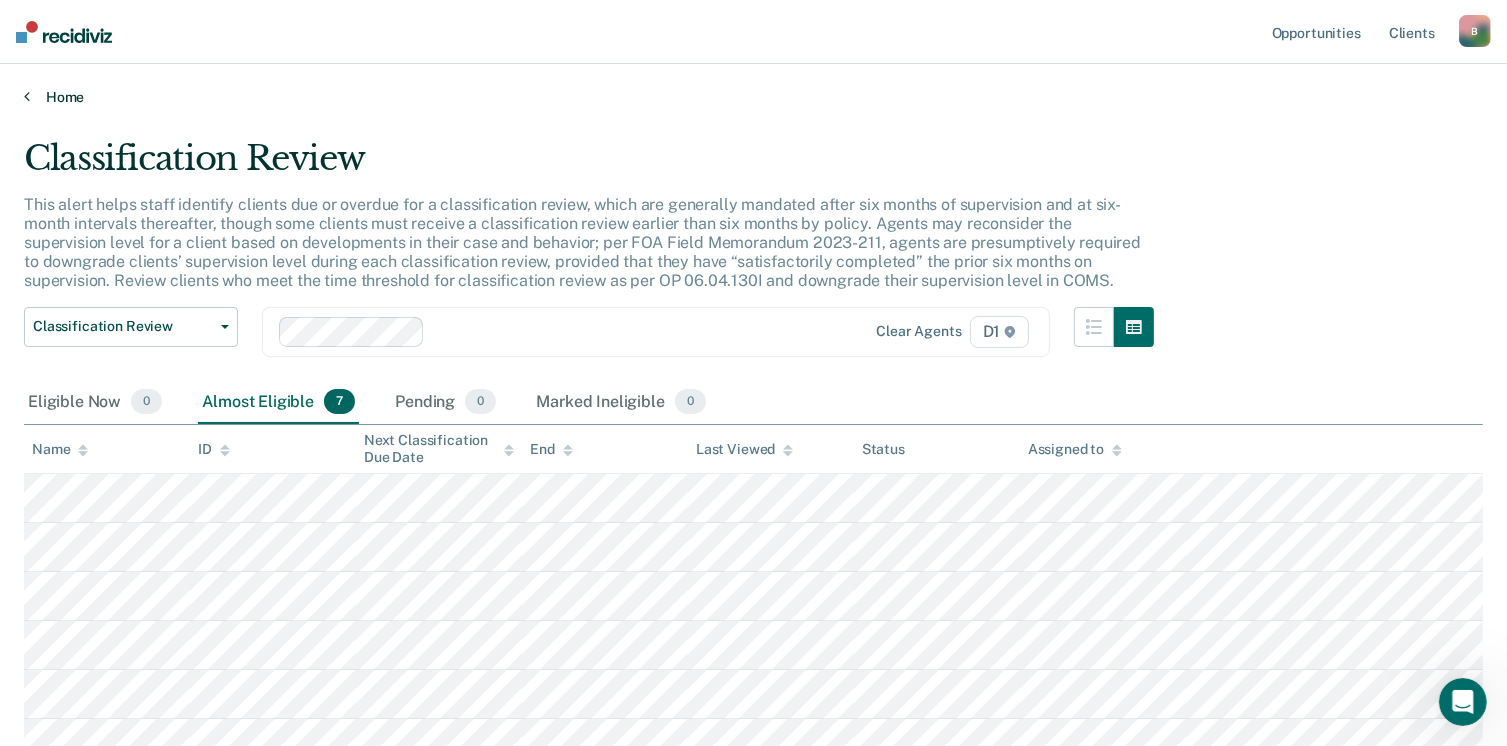click on "Home" at bounding box center (753, 97) 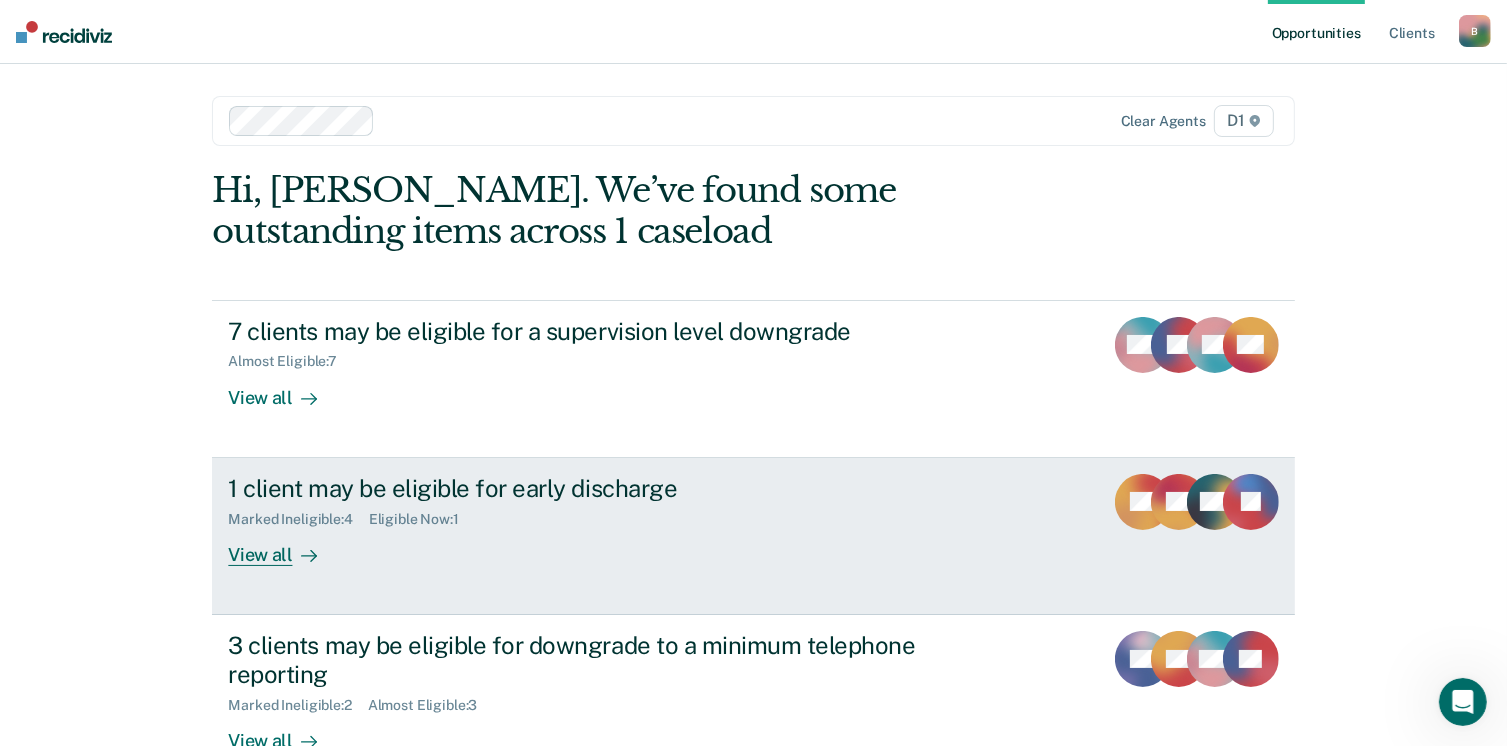 click on "1 client may be eligible for early discharge" at bounding box center (579, 488) 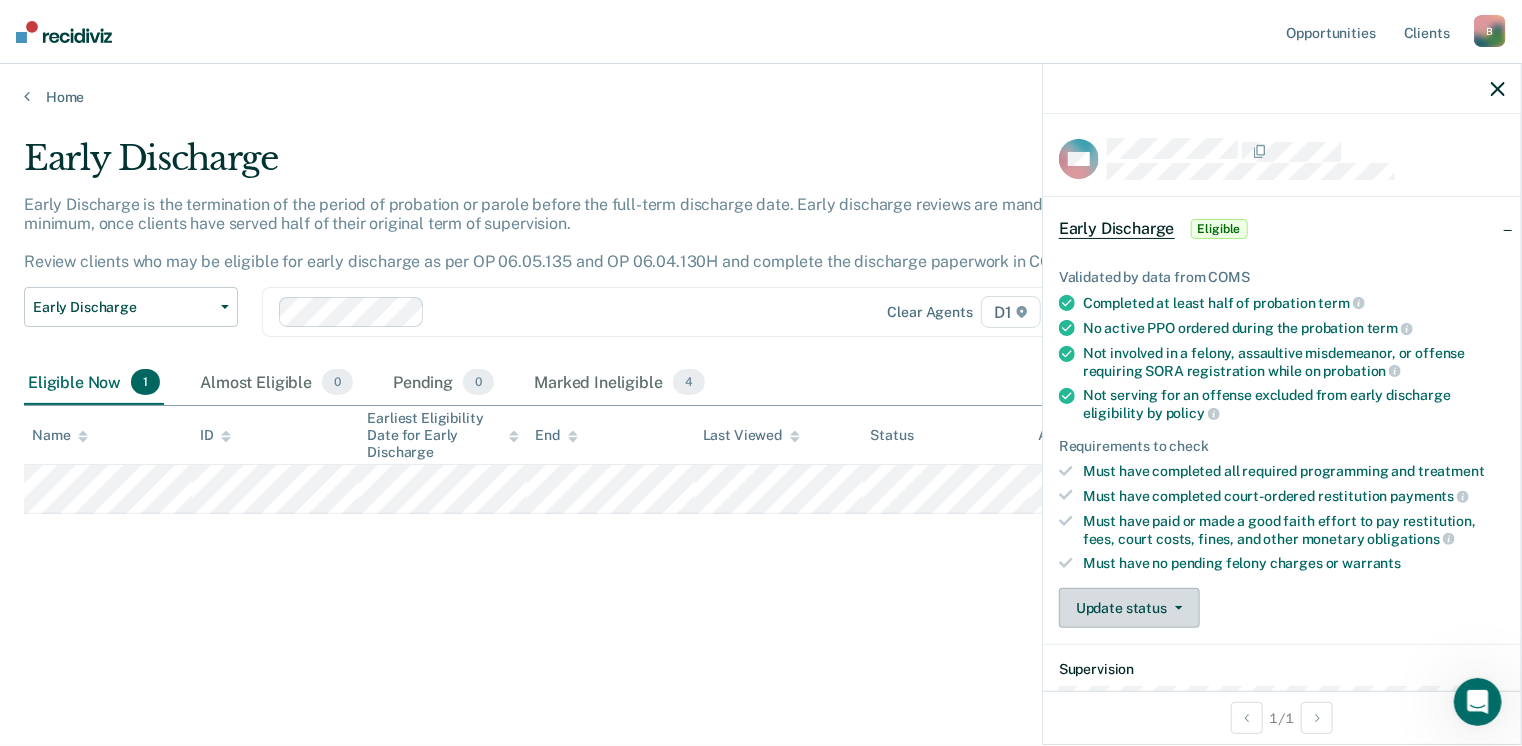click on "Update status" at bounding box center [1129, 608] 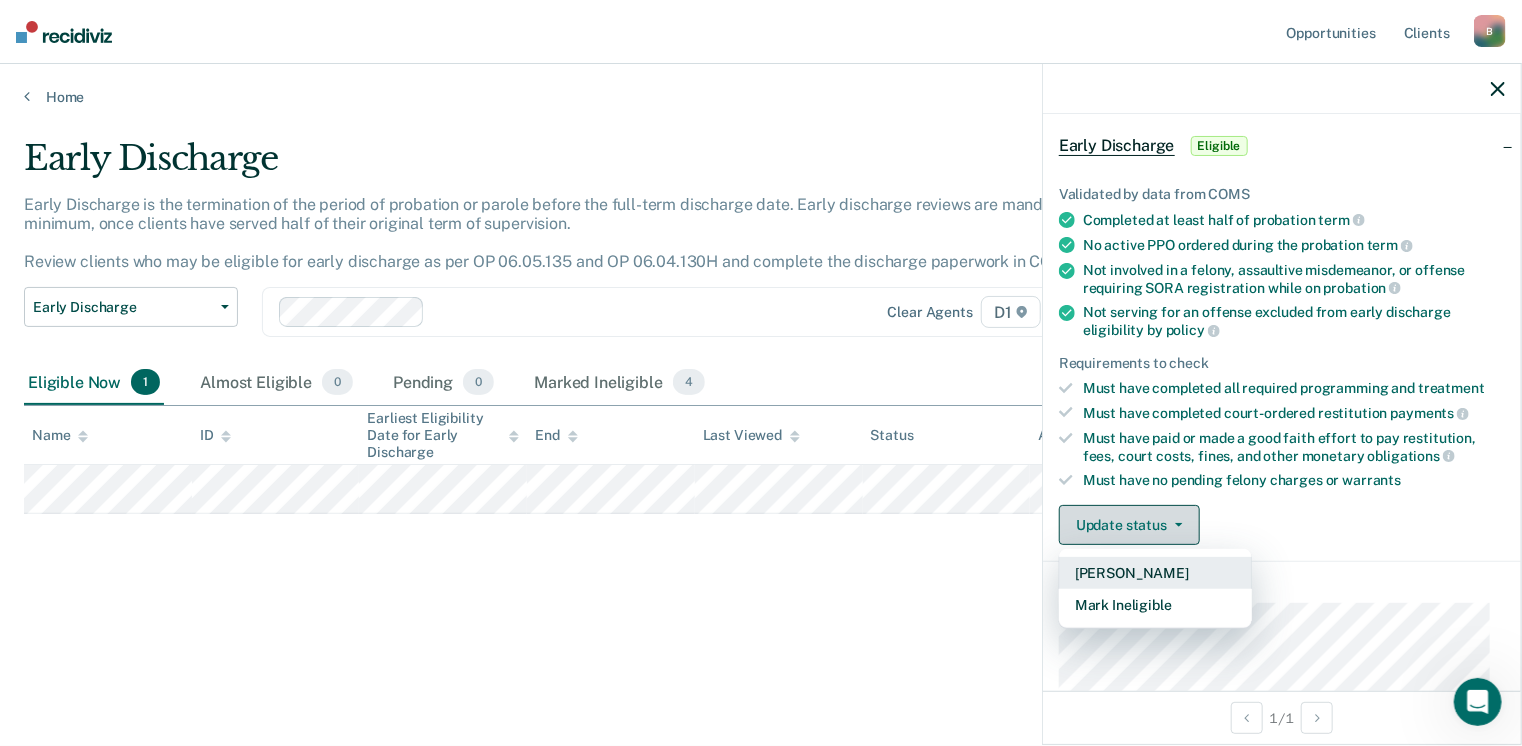 scroll, scrollTop: 200, scrollLeft: 0, axis: vertical 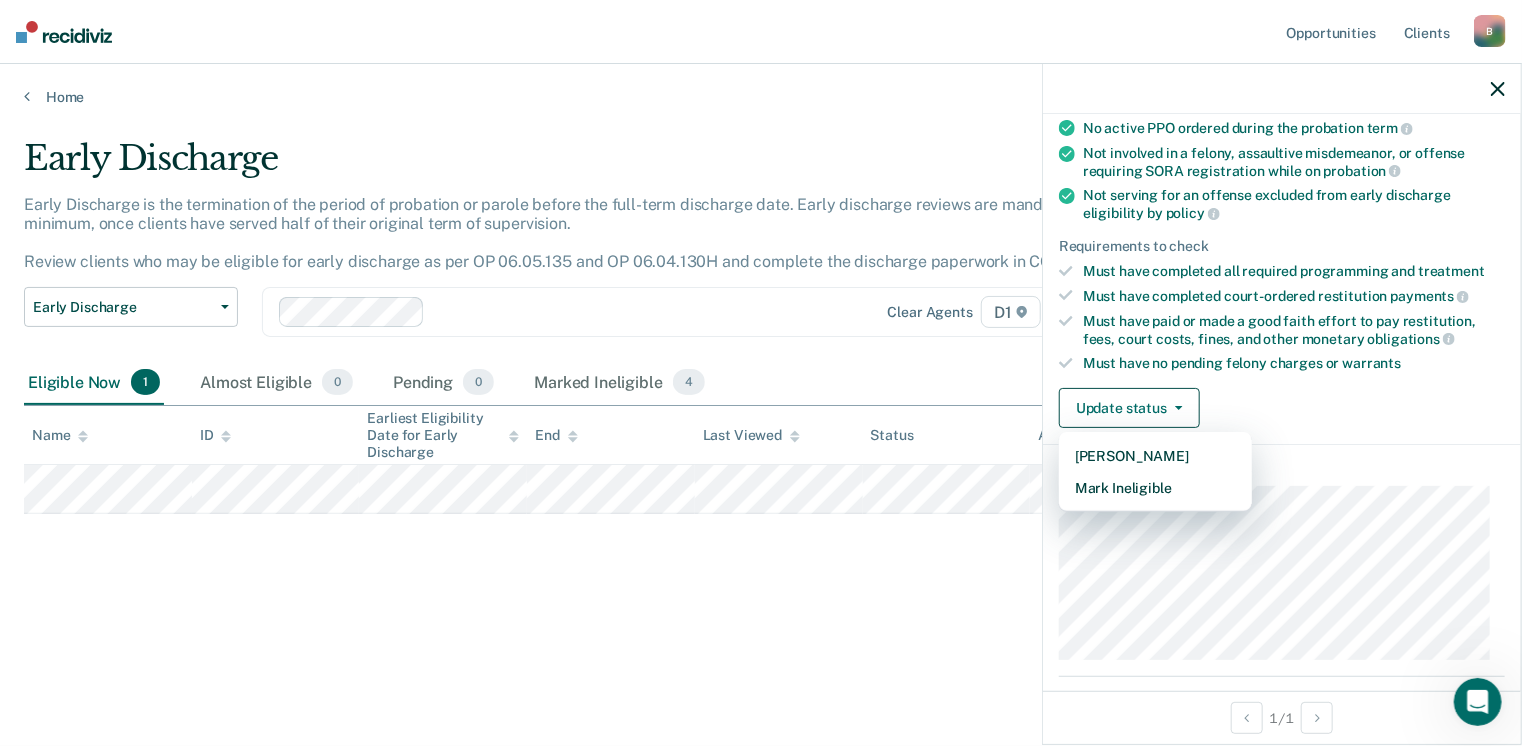 click on "Validated by data from COMS Completed at least half of probation   term   No active PPO ordered during the probation   term   Not involved in a felony, assaultive misdemeanor, or offense requiring SORA registration while on   probation   Not serving for an offense excluded from early discharge eligibility by   policy   Requirements to check Must have completed all required programming and   treatment Must have completed court-ordered restitution   payments   Must have paid or made a good faith effort to pay restitution, fees, court costs, fines, and other monetary   obligations   Must have no pending felony charges or   warrants Update status Mark Pending Mark Ineligible" at bounding box center [1282, 240] 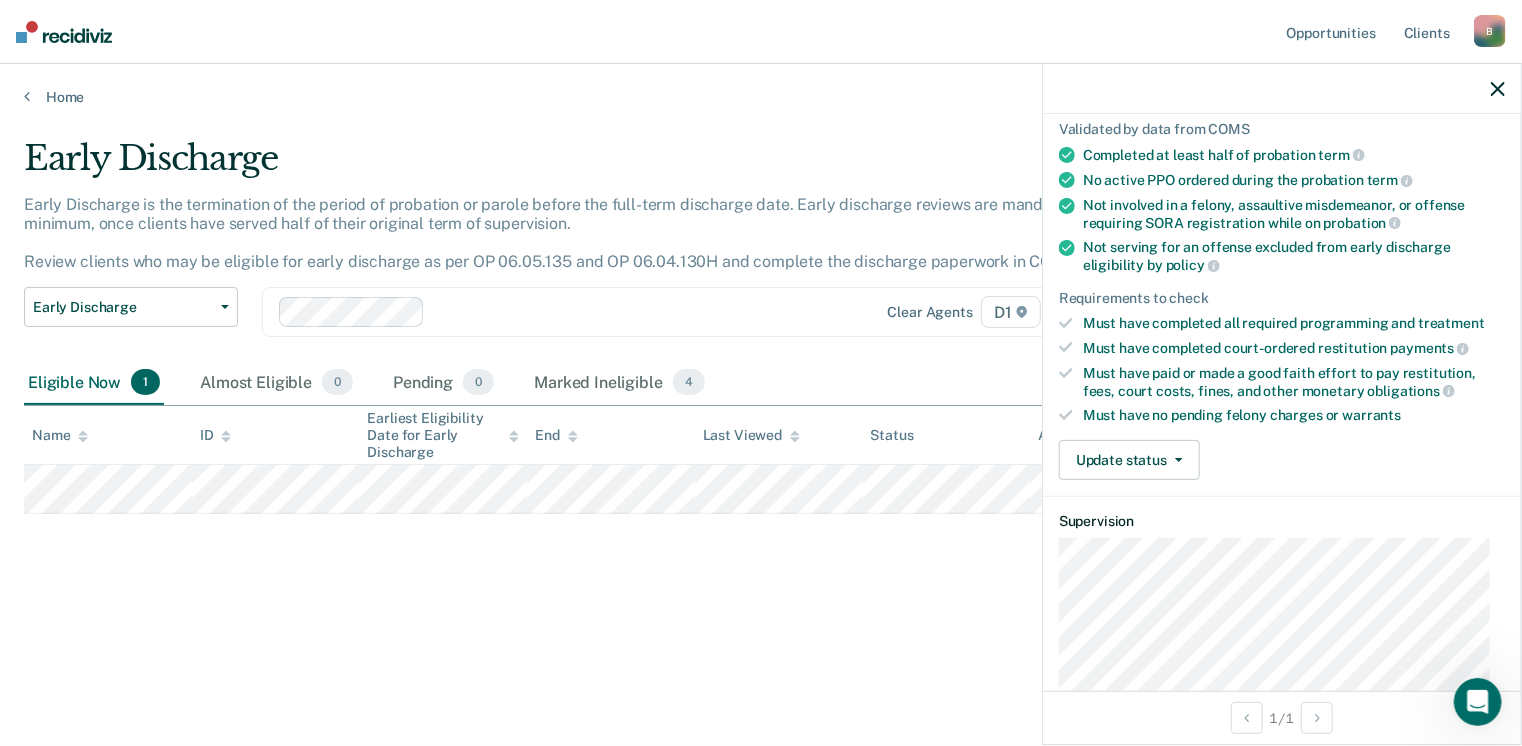 scroll, scrollTop: 100, scrollLeft: 0, axis: vertical 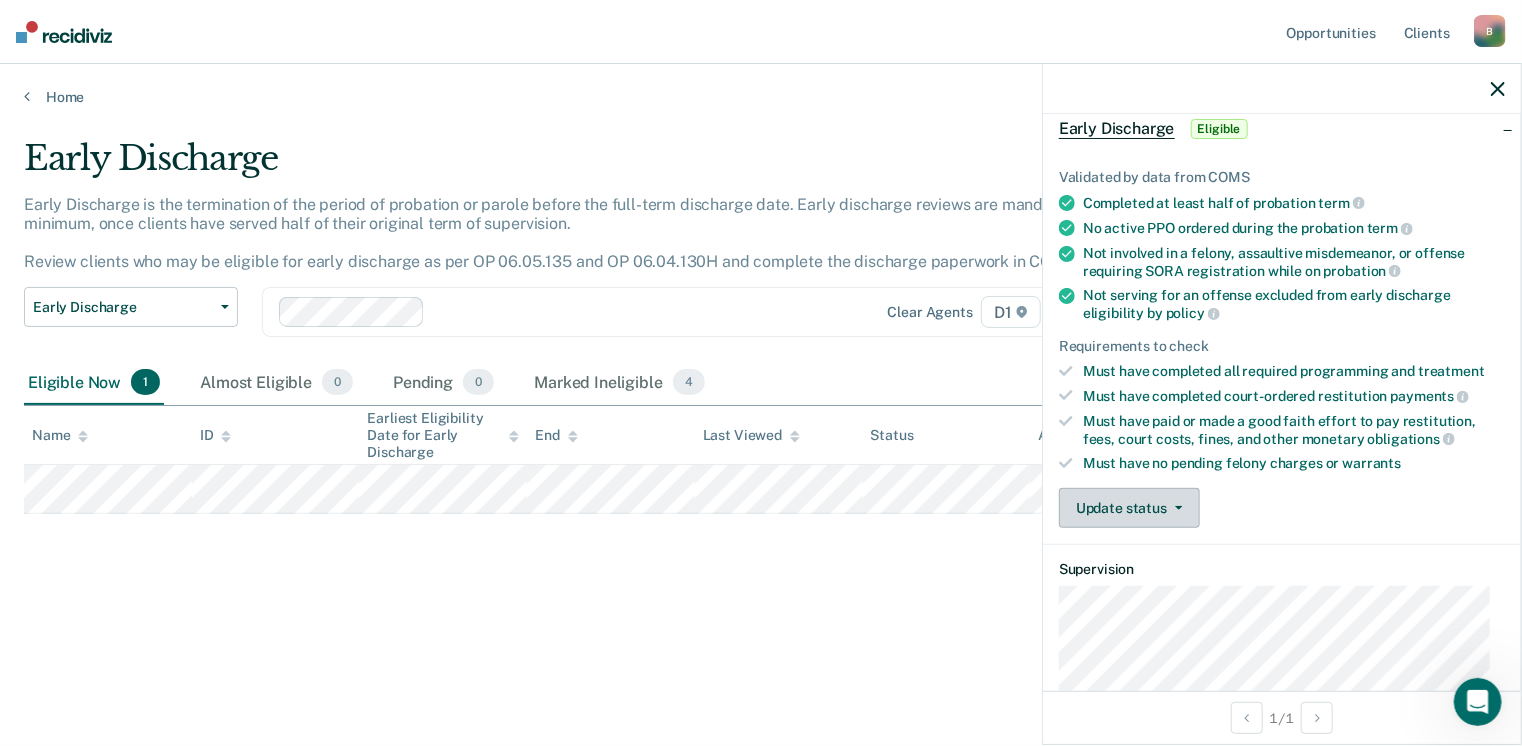 click 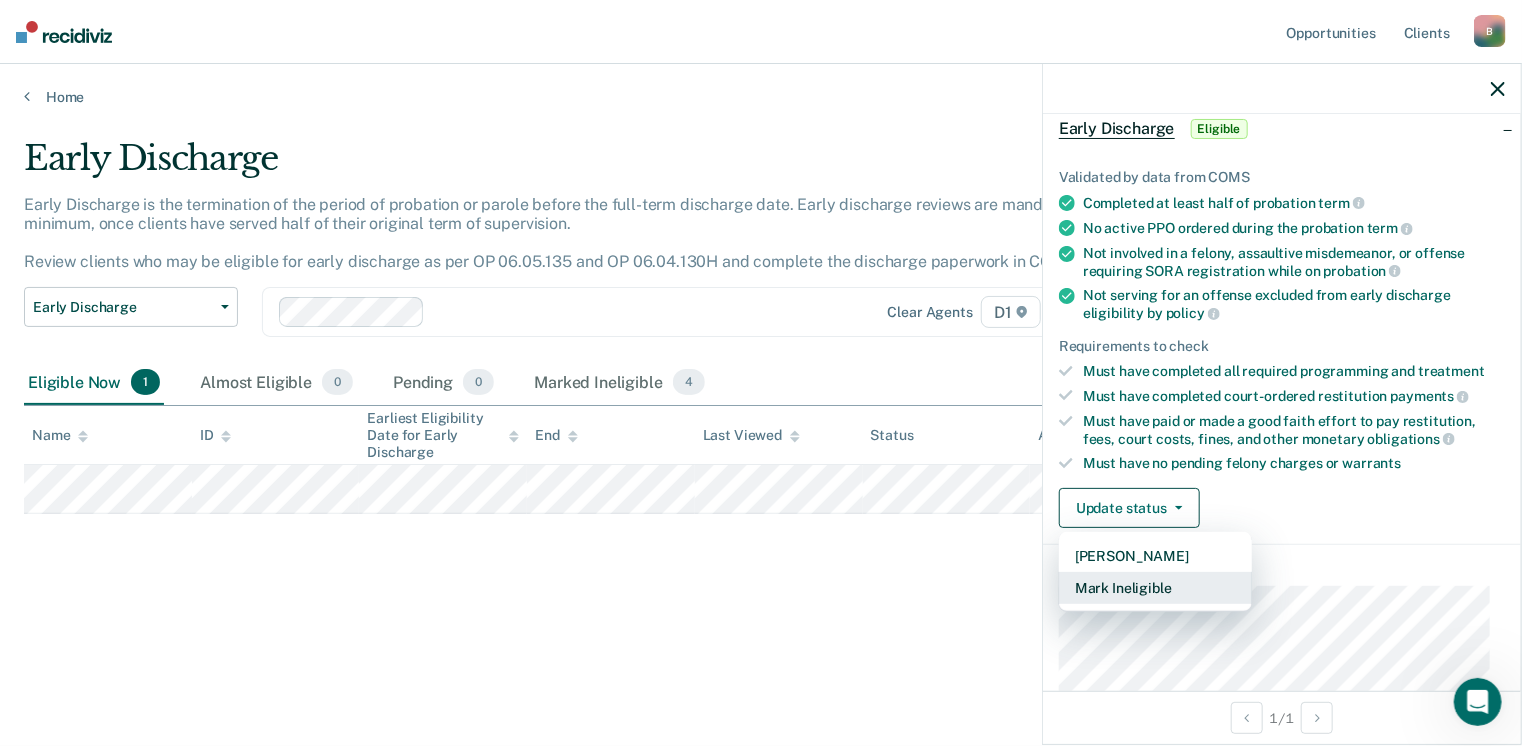 click on "Mark Ineligible" at bounding box center [1155, 588] 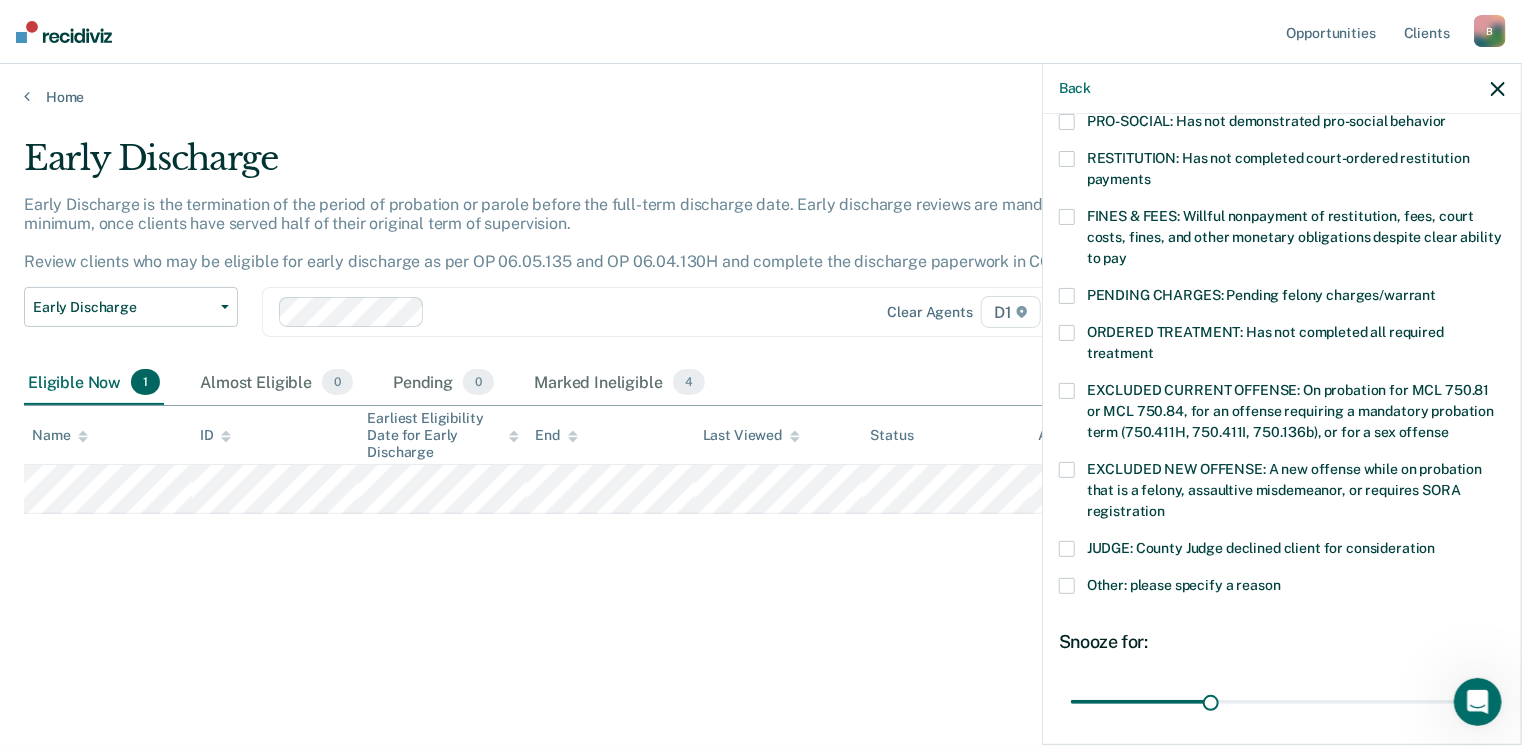scroll, scrollTop: 600, scrollLeft: 0, axis: vertical 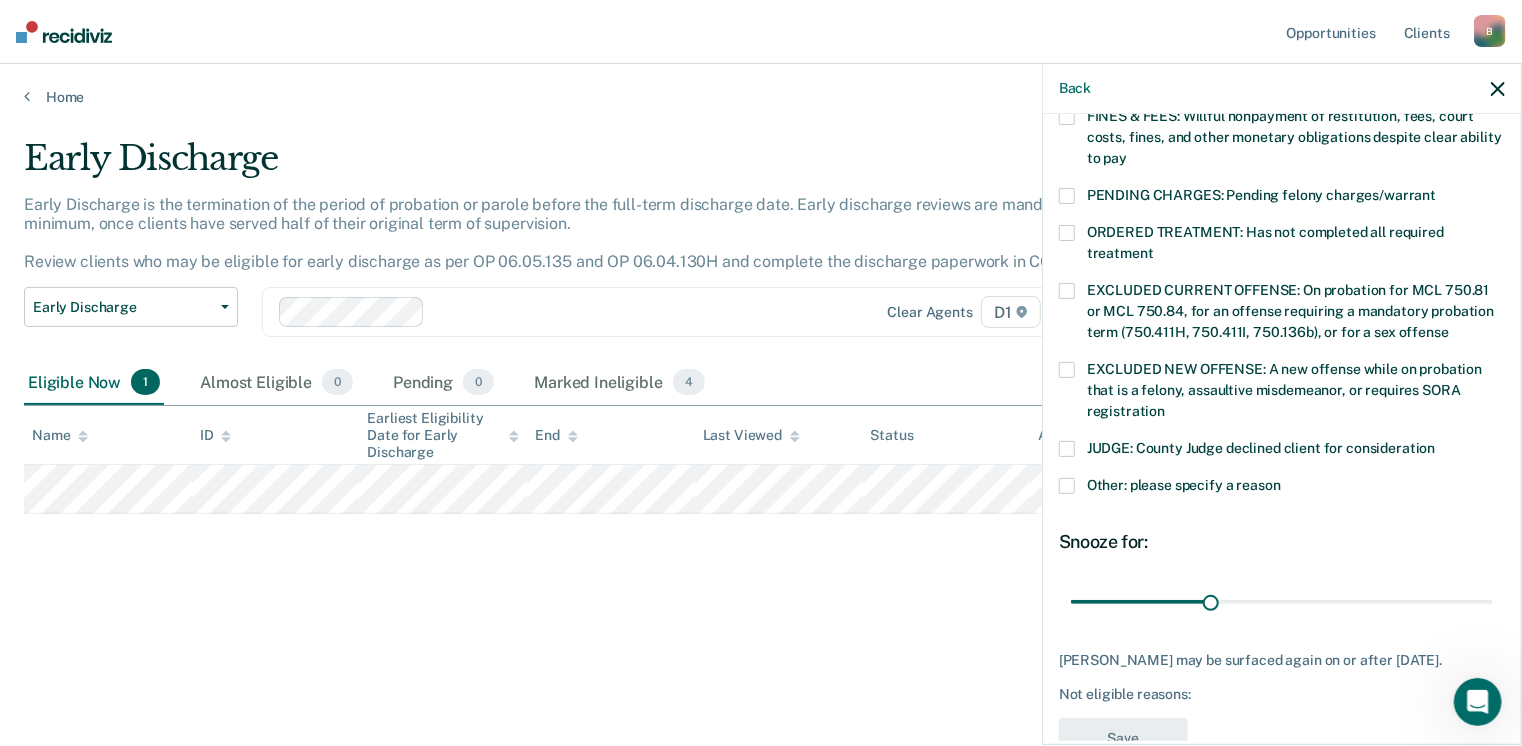 click at bounding box center [1067, 486] 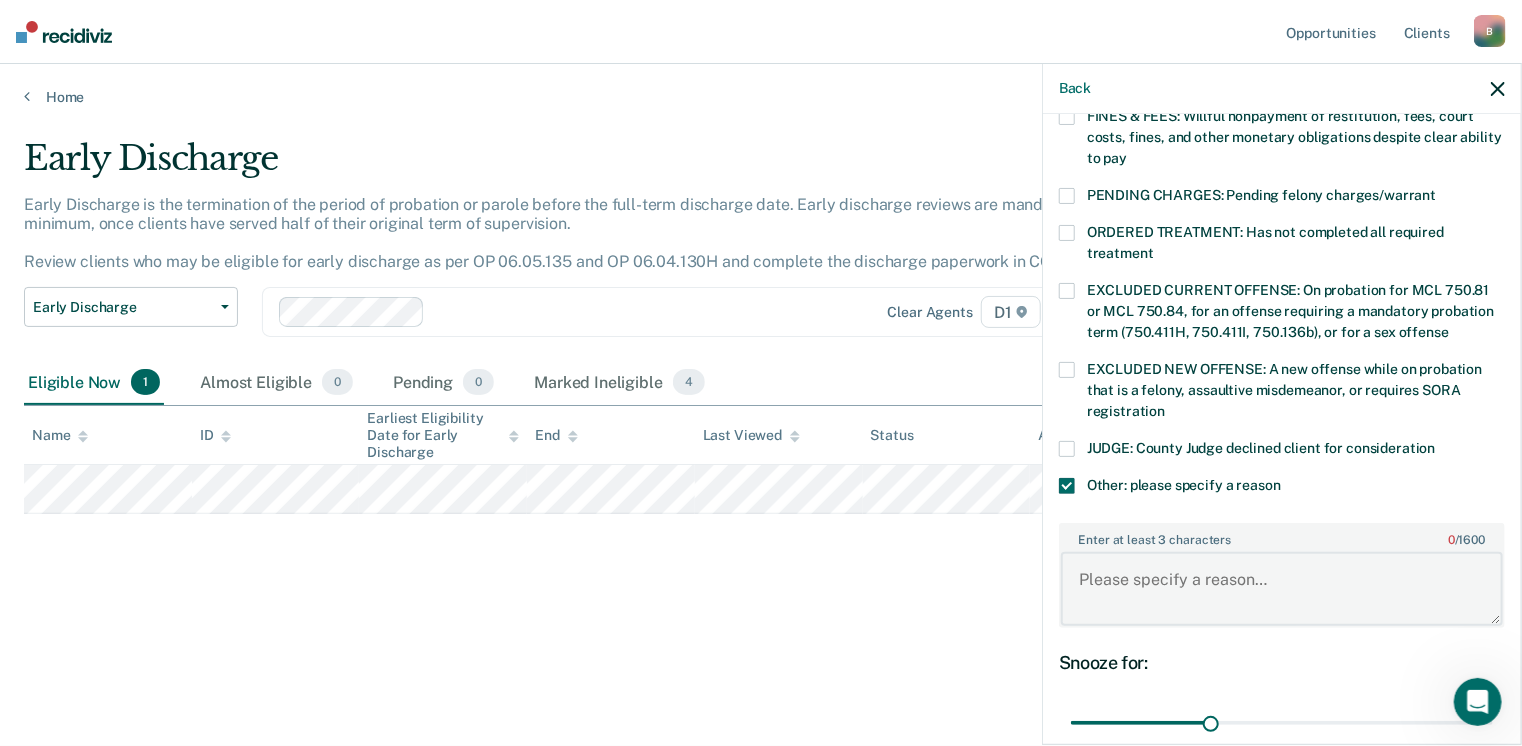 click on "Enter at least 3 characters 0  /  1600" at bounding box center (1282, 589) 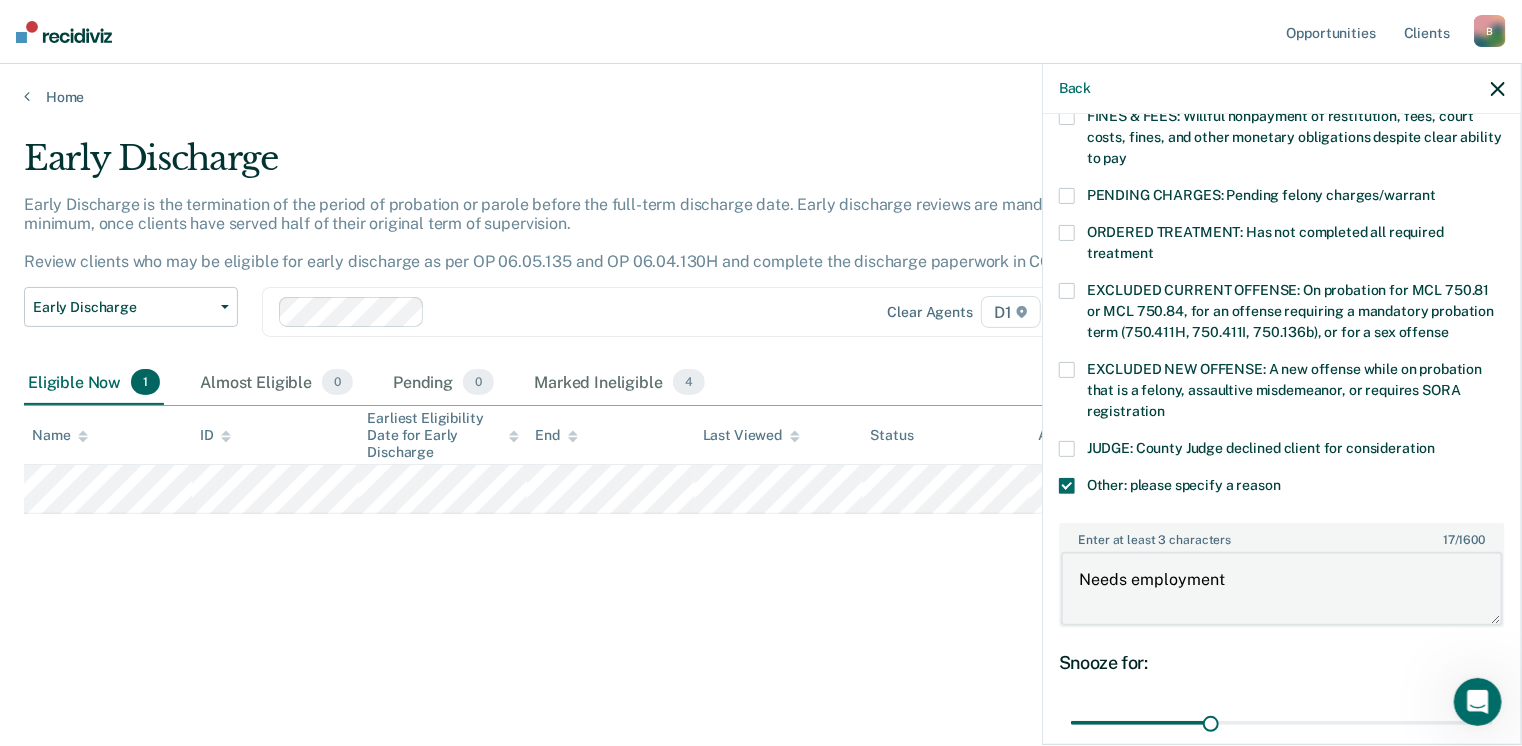 scroll, scrollTop: 700, scrollLeft: 0, axis: vertical 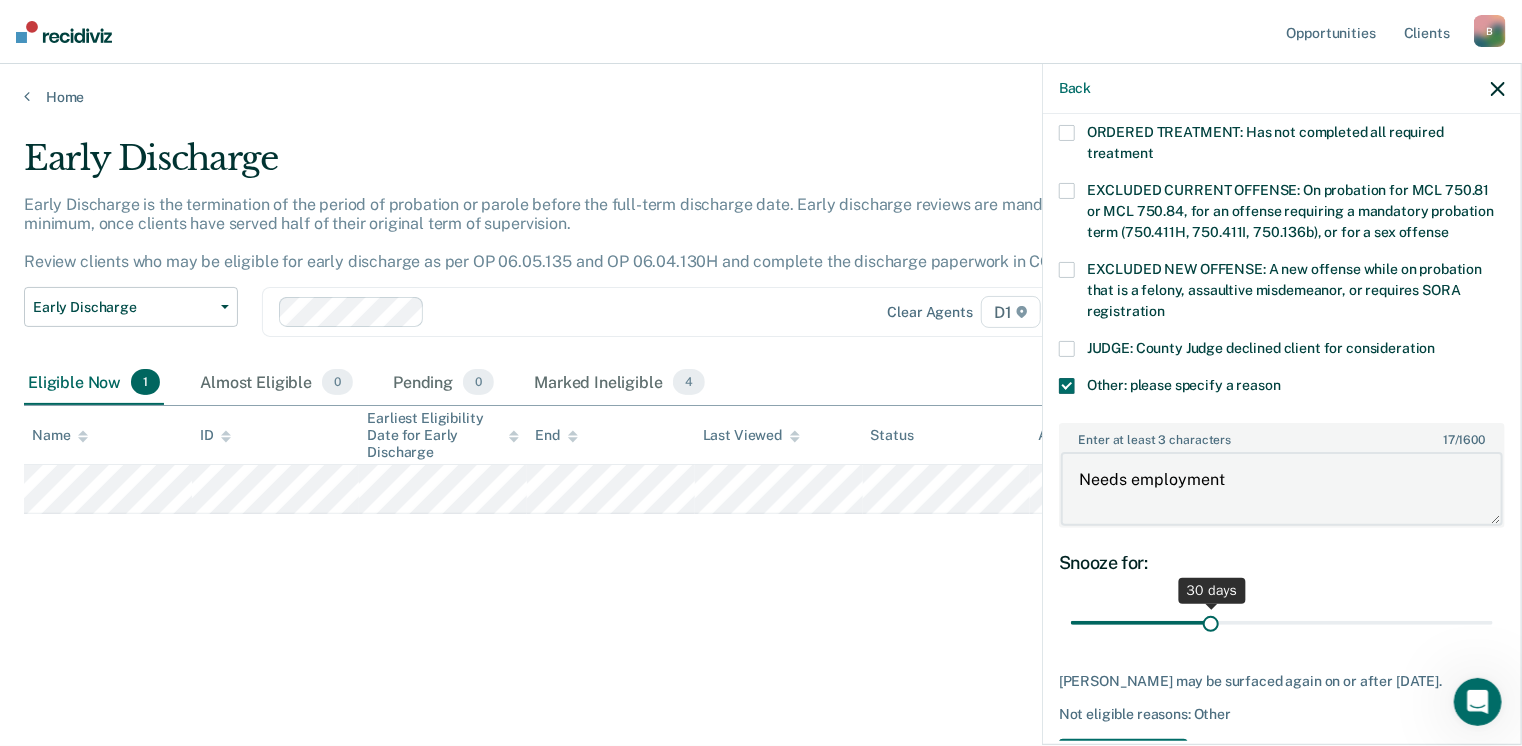 type on "Needs employment" 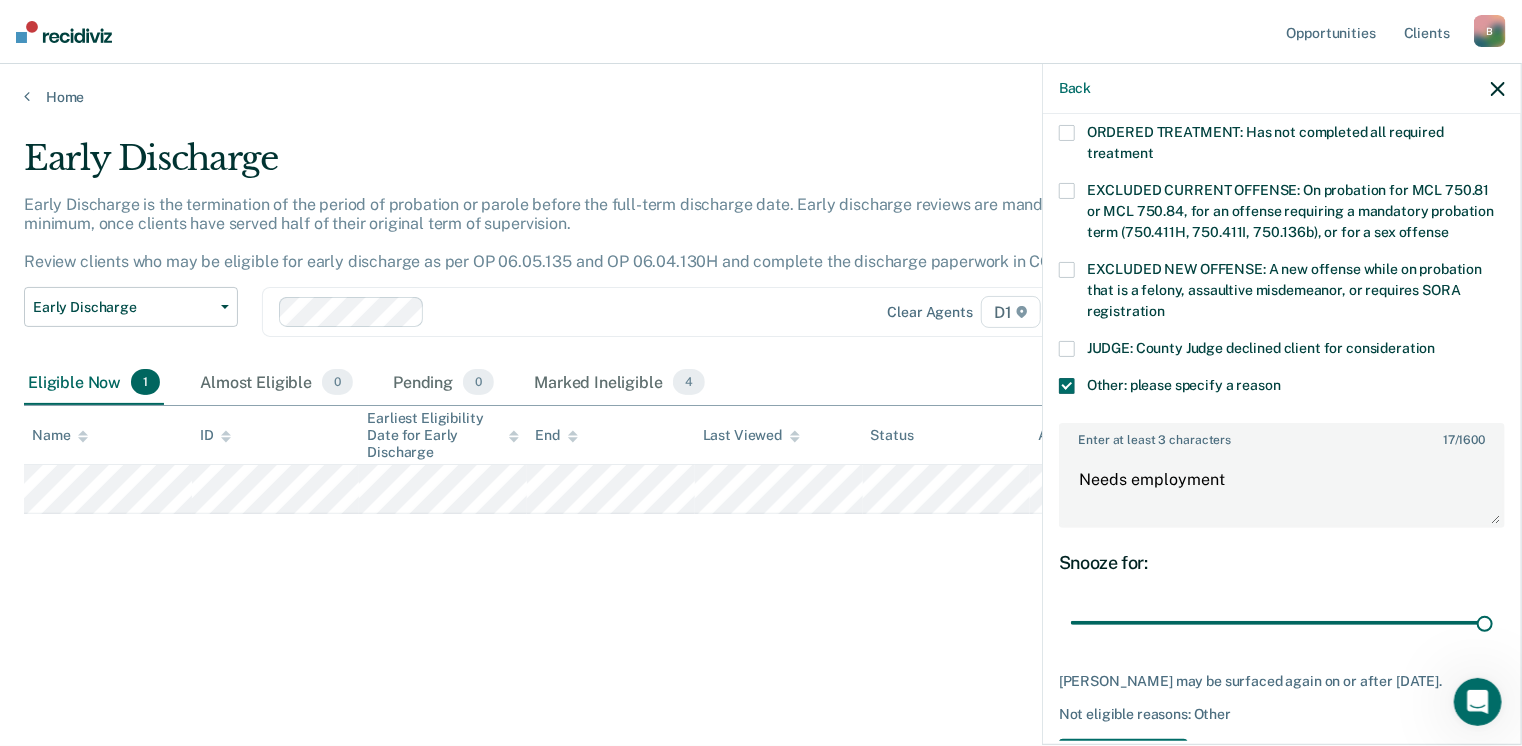 drag, startPoint x: 1206, startPoint y: 596, endPoint x: 1516, endPoint y: 593, distance: 310.01453 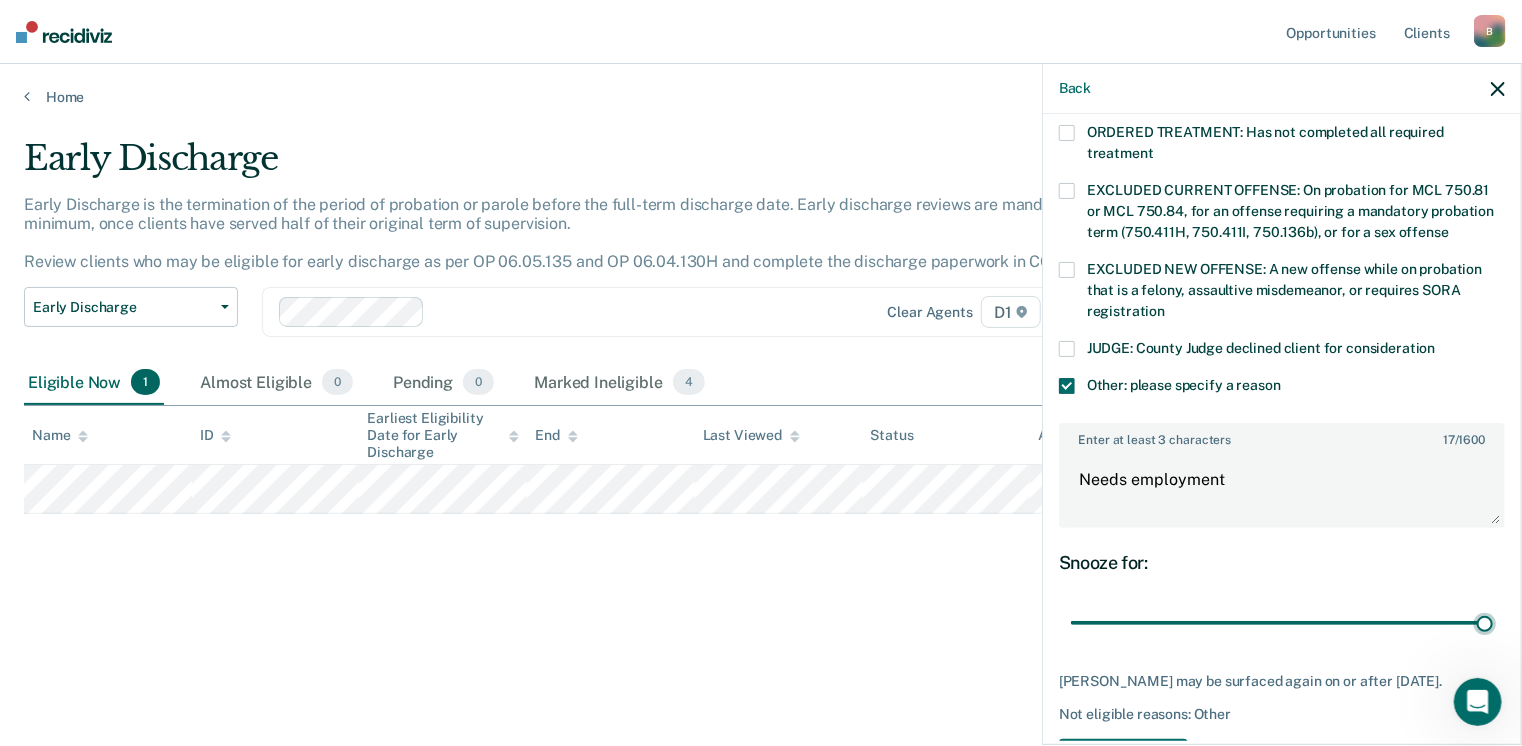 type on "90" 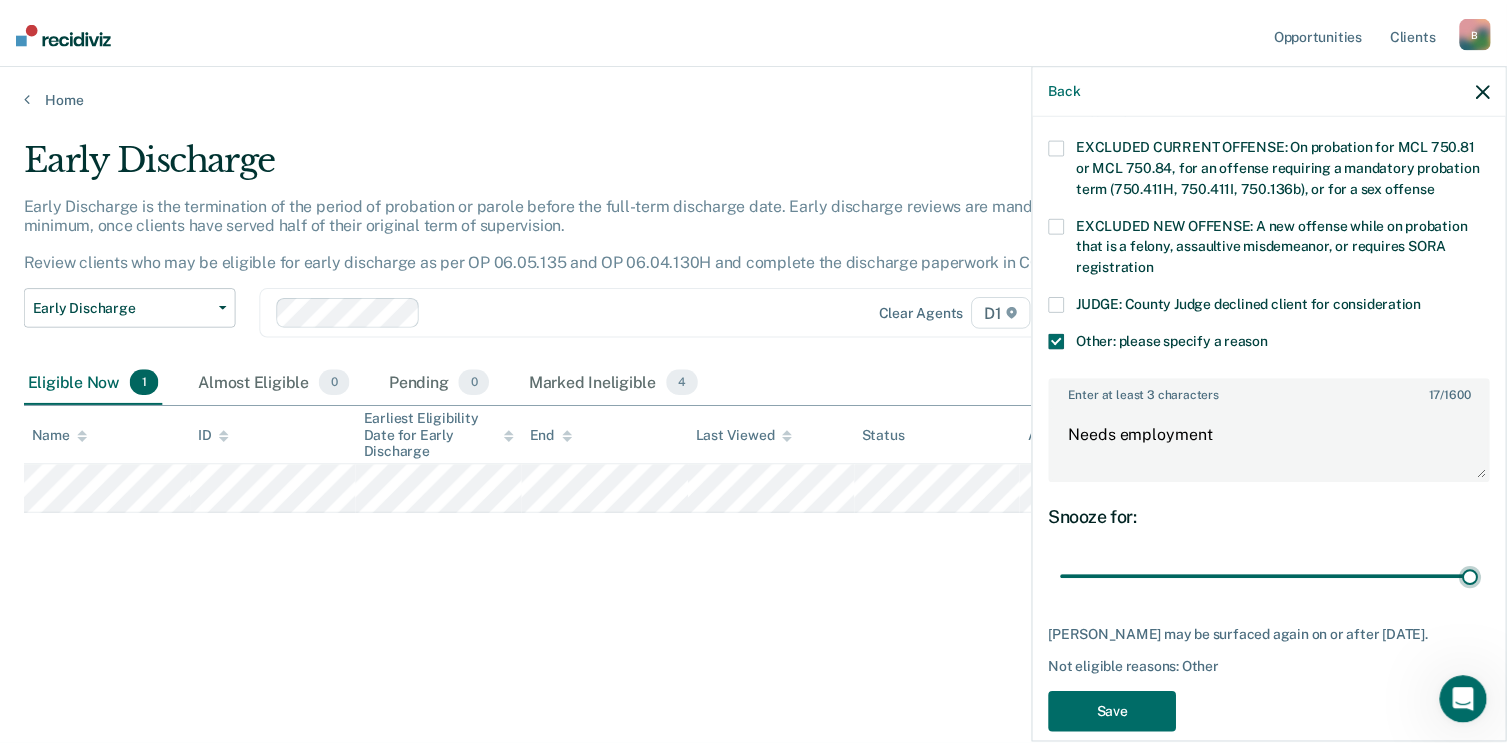 scroll, scrollTop: 766, scrollLeft: 0, axis: vertical 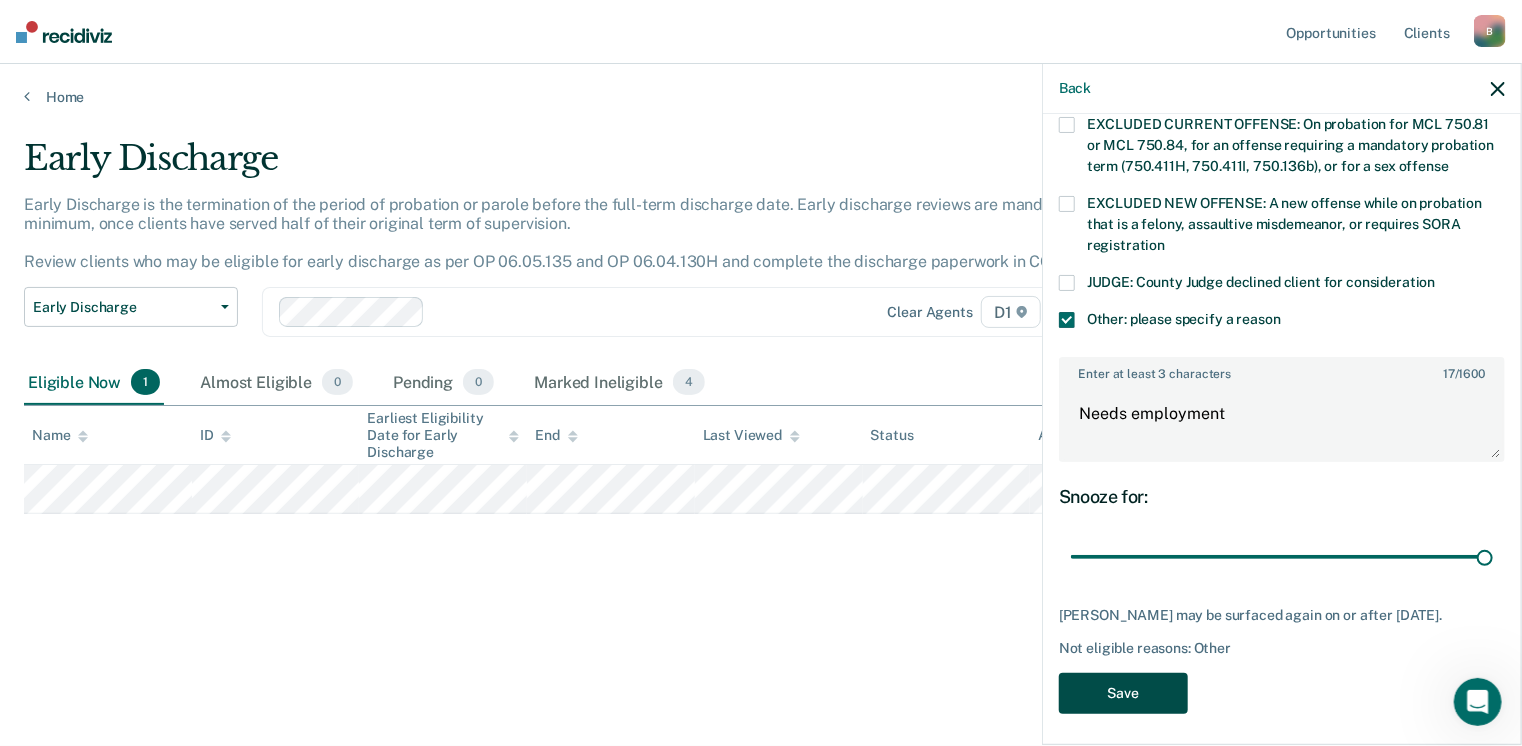 click on "Save" at bounding box center (1123, 693) 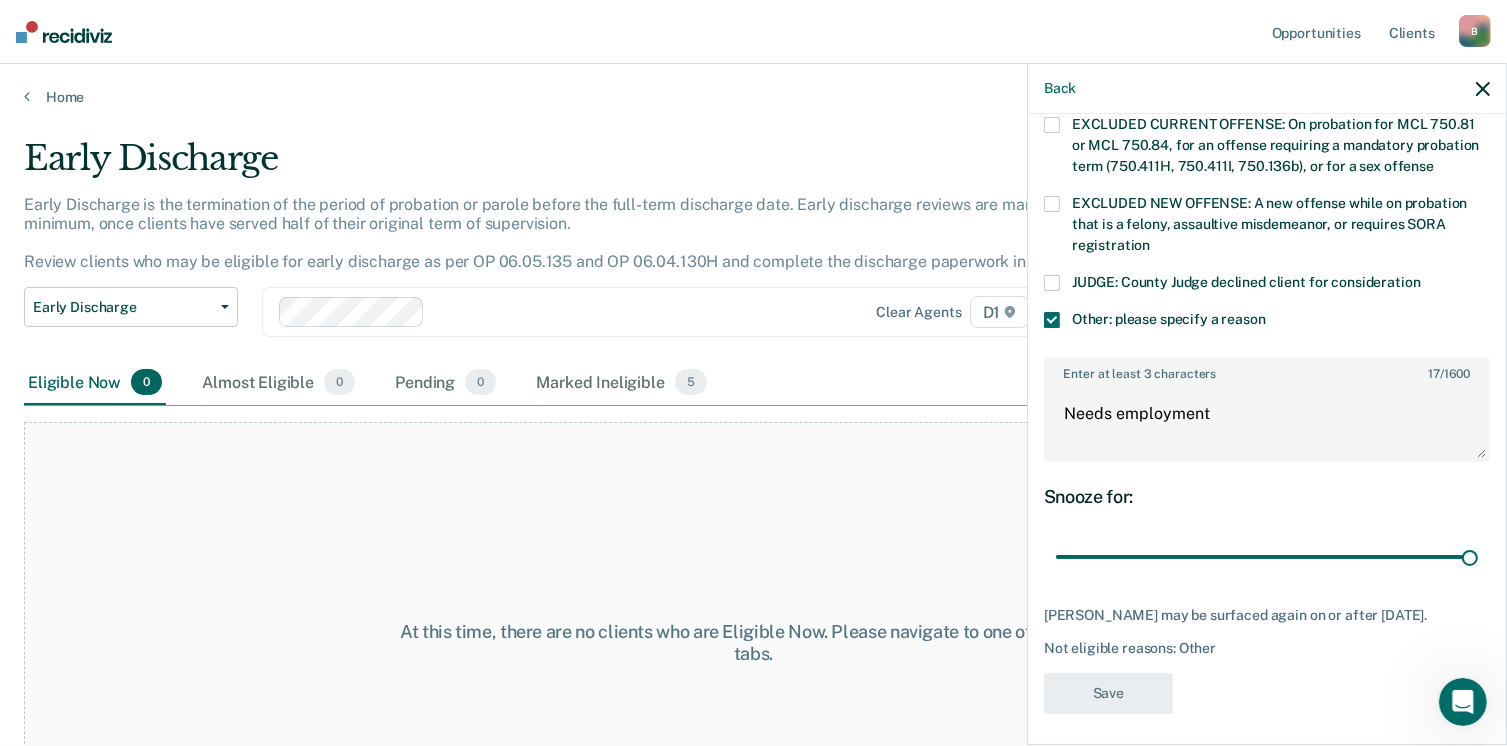 scroll, scrollTop: 572, scrollLeft: 0, axis: vertical 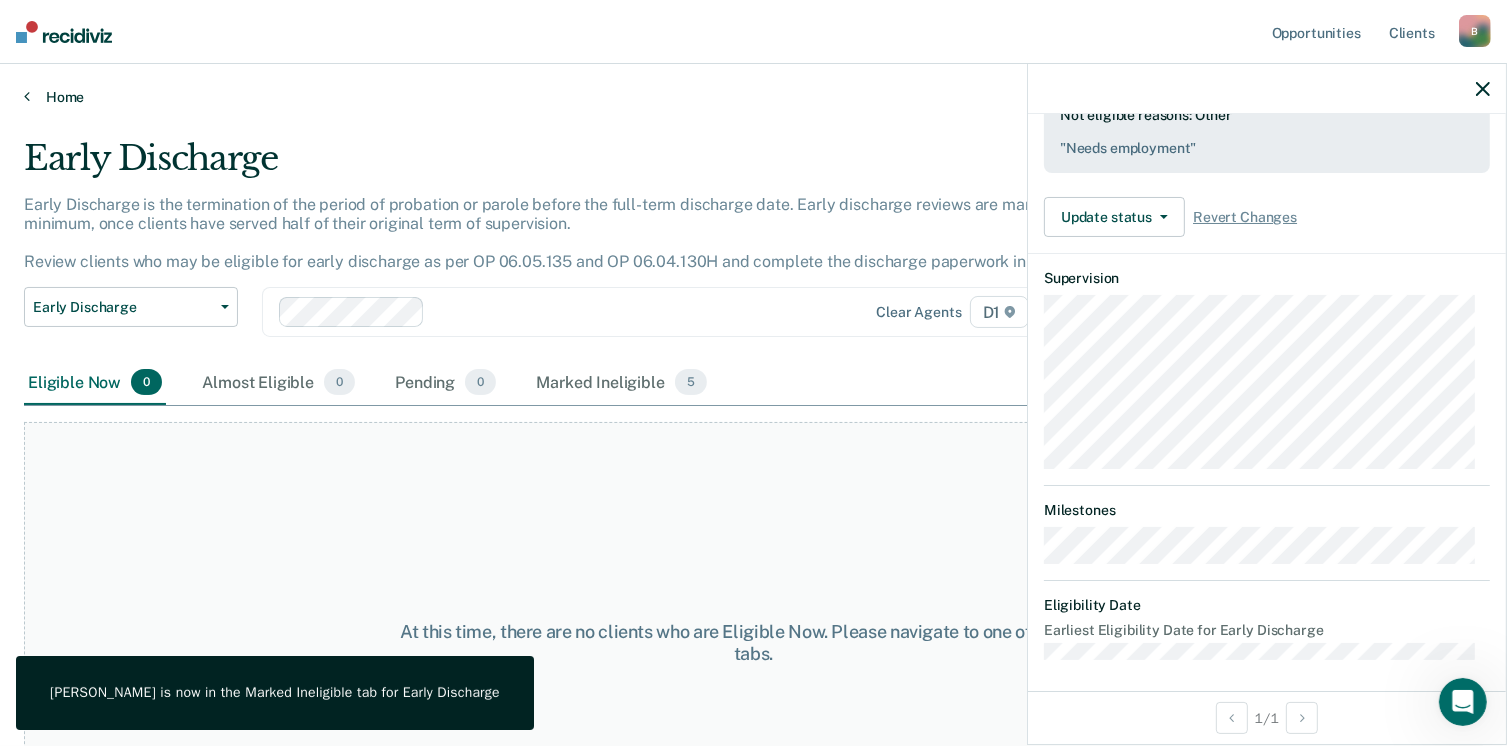 click on "Home" at bounding box center (753, 97) 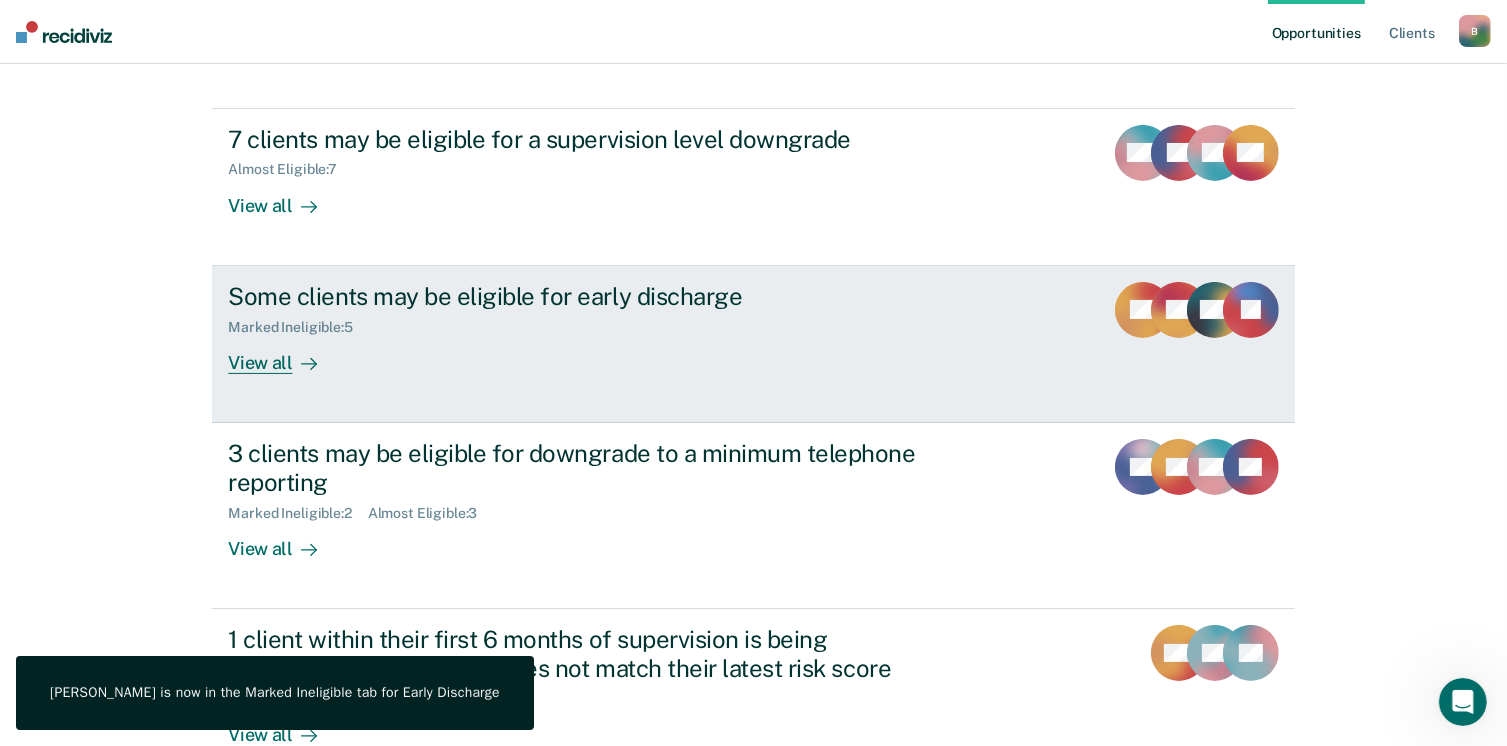 scroll, scrollTop: 200, scrollLeft: 0, axis: vertical 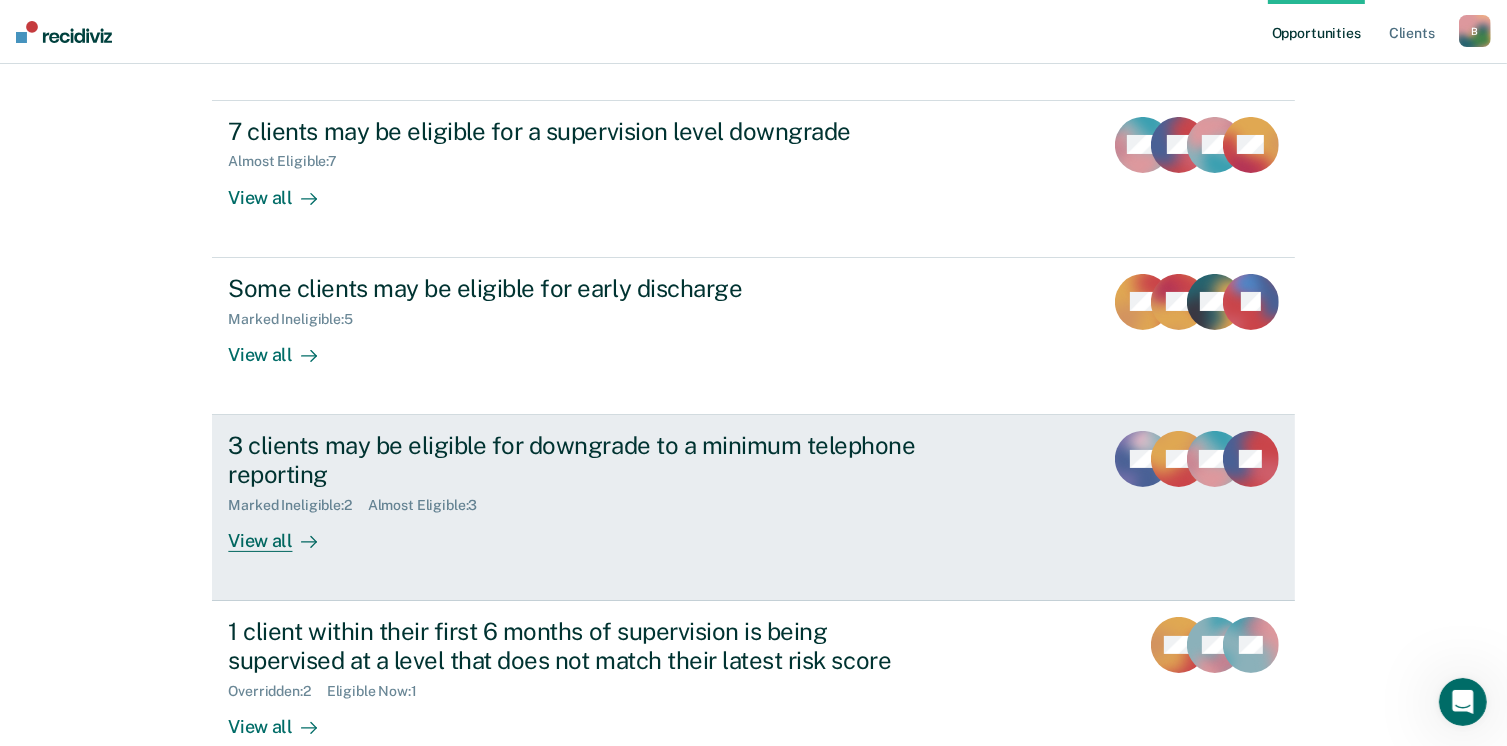 click on "View all" at bounding box center [284, 532] 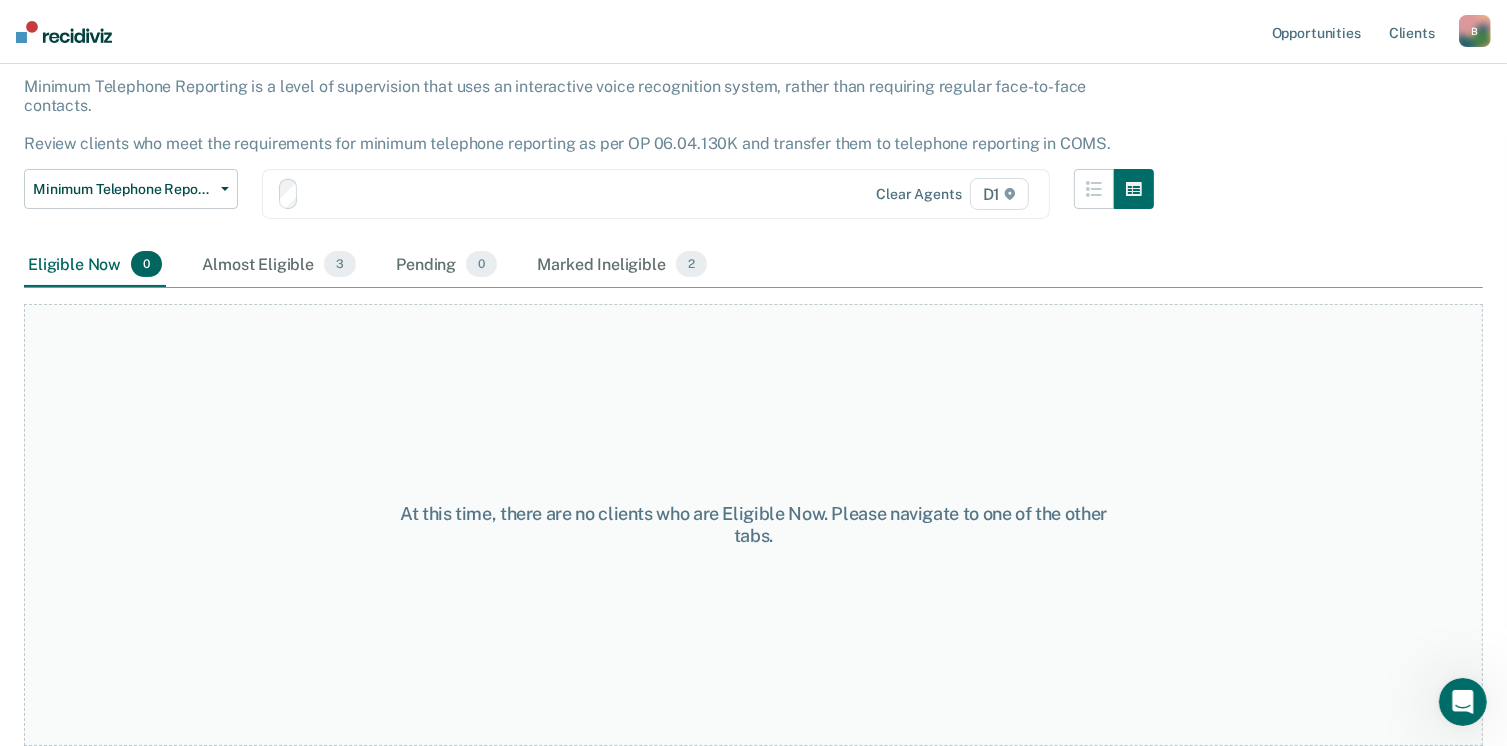 scroll, scrollTop: 0, scrollLeft: 0, axis: both 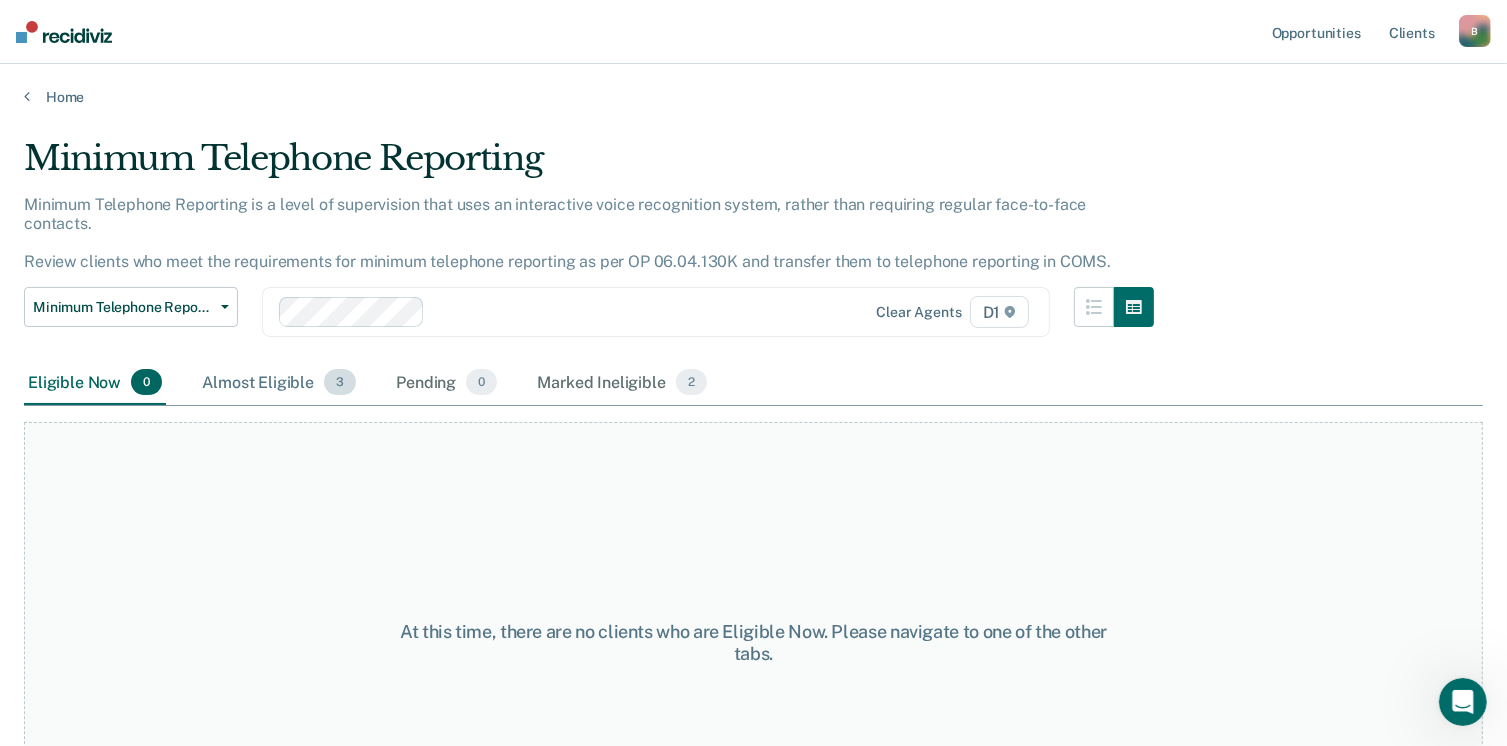 click on "Almost Eligible 3" at bounding box center (279, 383) 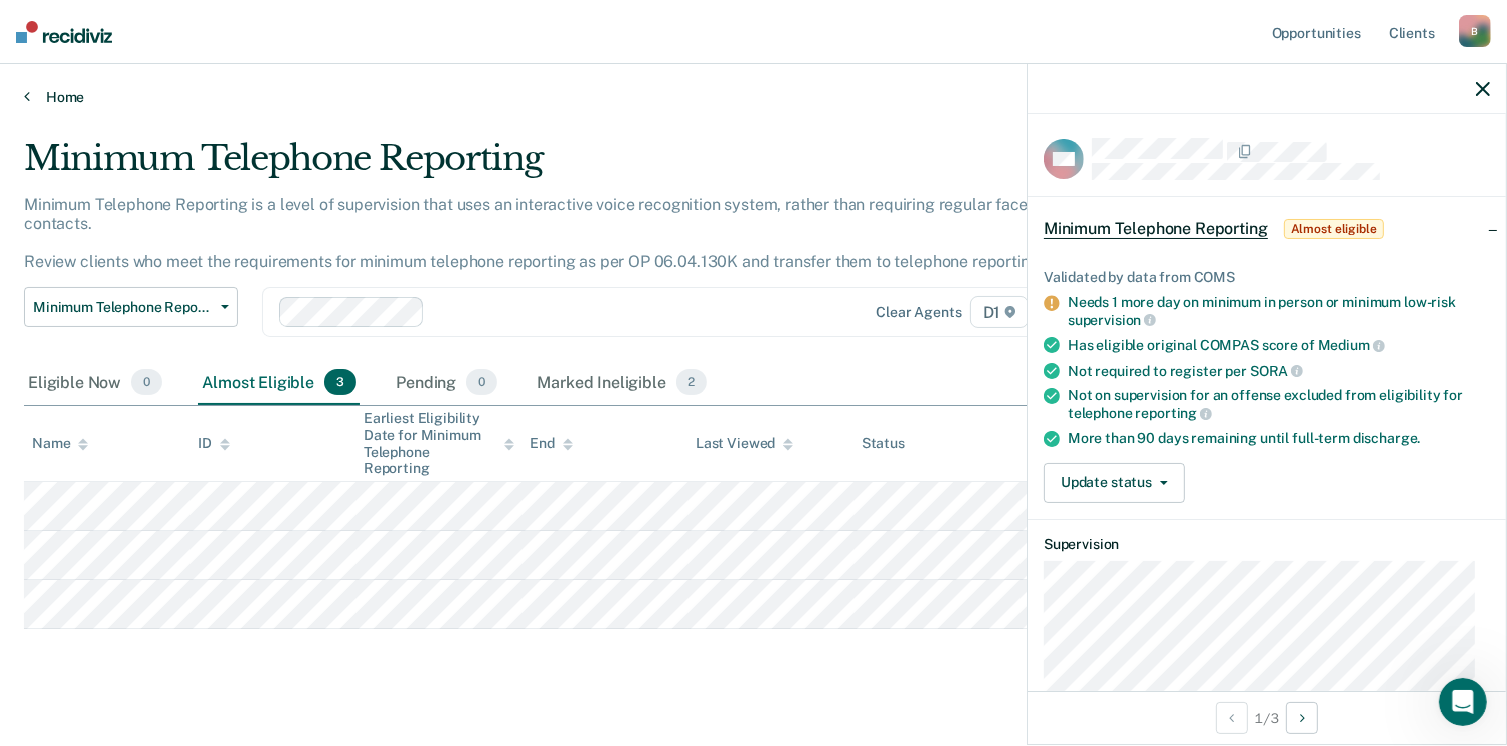 click on "Home" at bounding box center (753, 97) 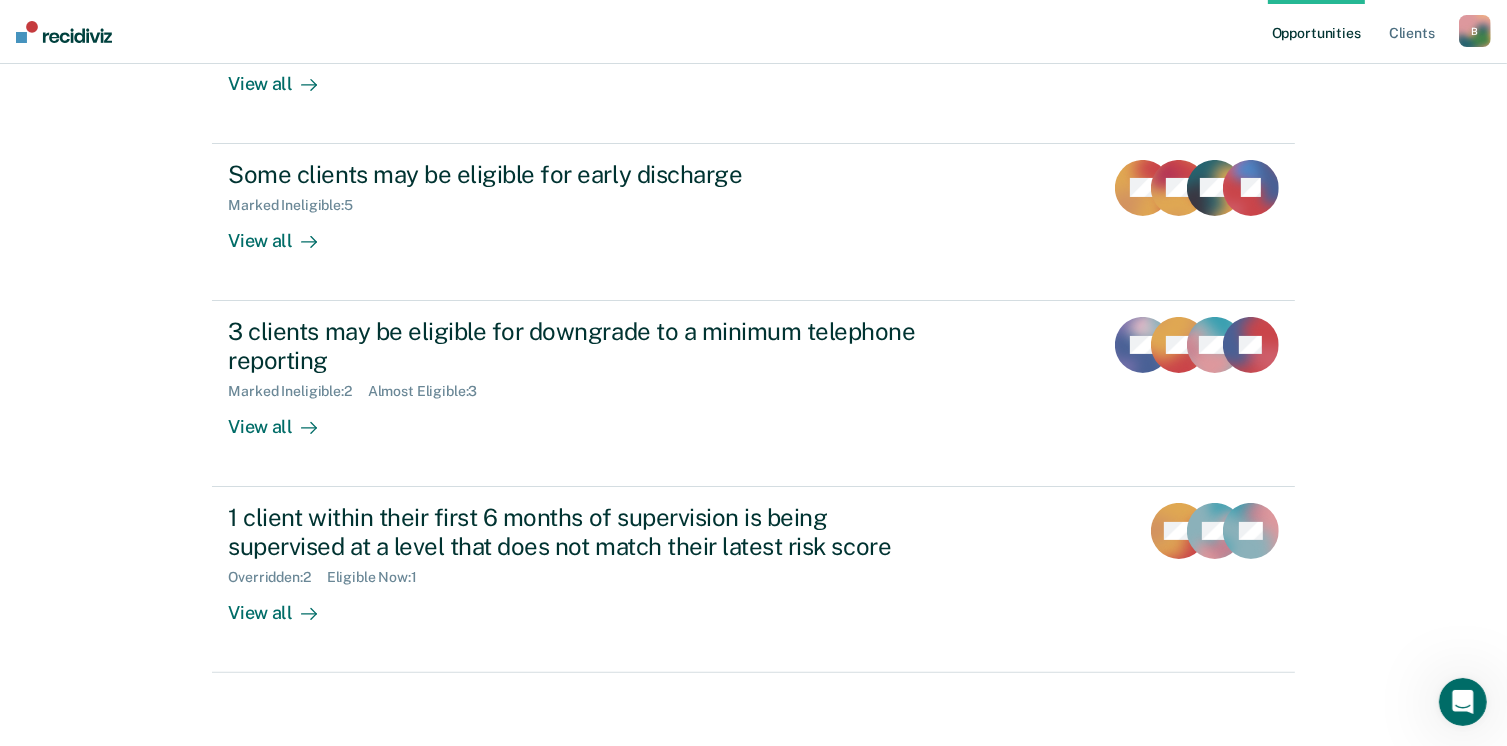 scroll, scrollTop: 319, scrollLeft: 0, axis: vertical 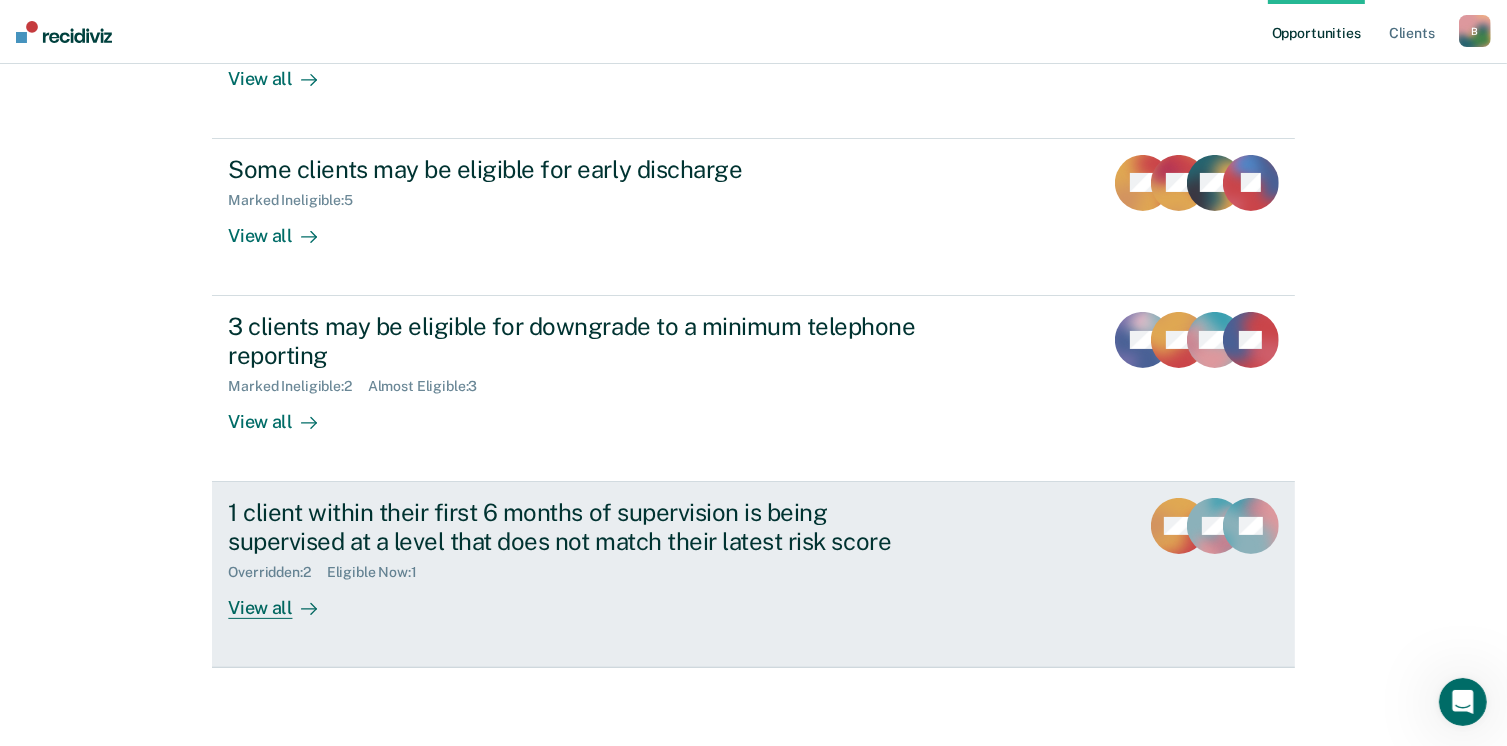 click on "1 client within their first 6 months of supervision is being supervised at a level that does not match their latest risk score" at bounding box center [579, 527] 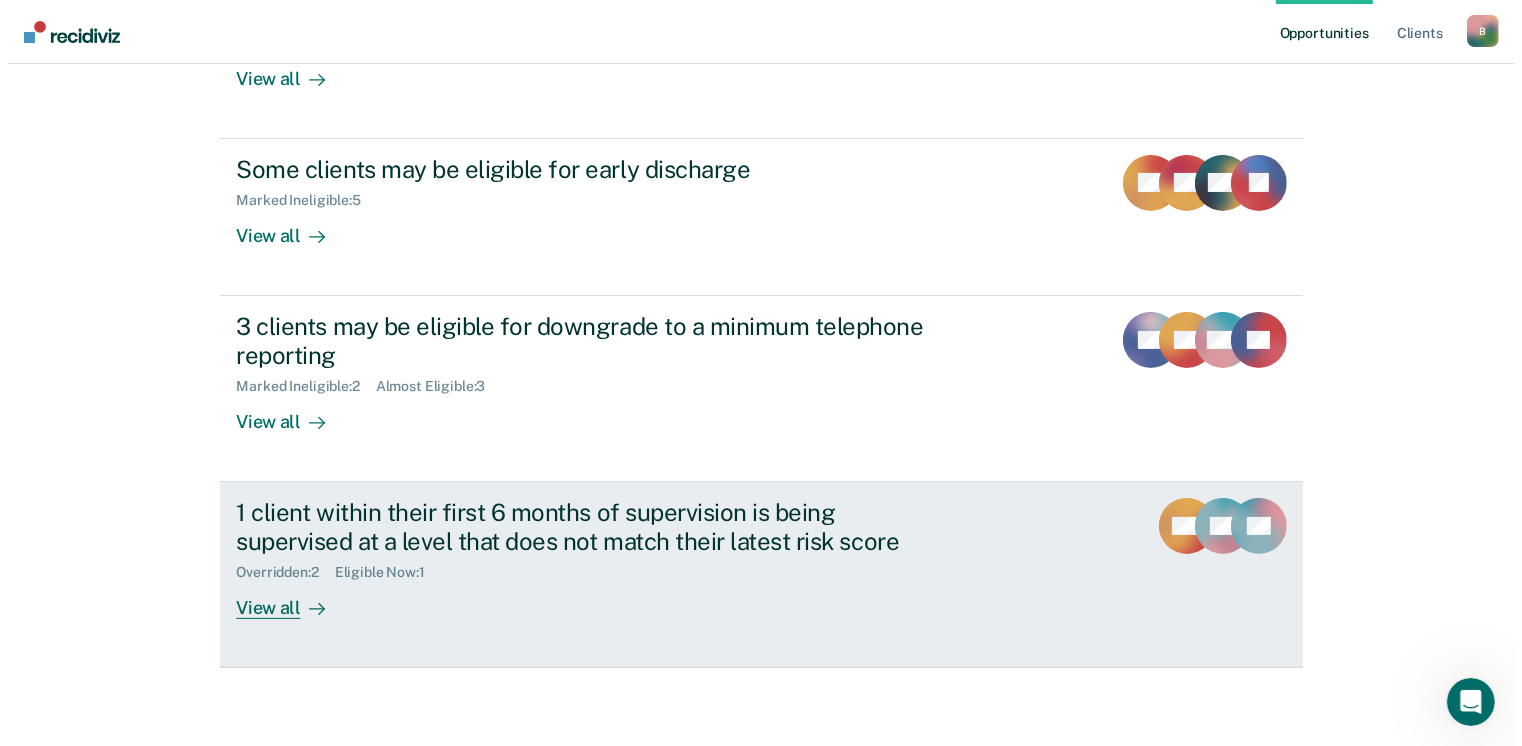 scroll, scrollTop: 0, scrollLeft: 0, axis: both 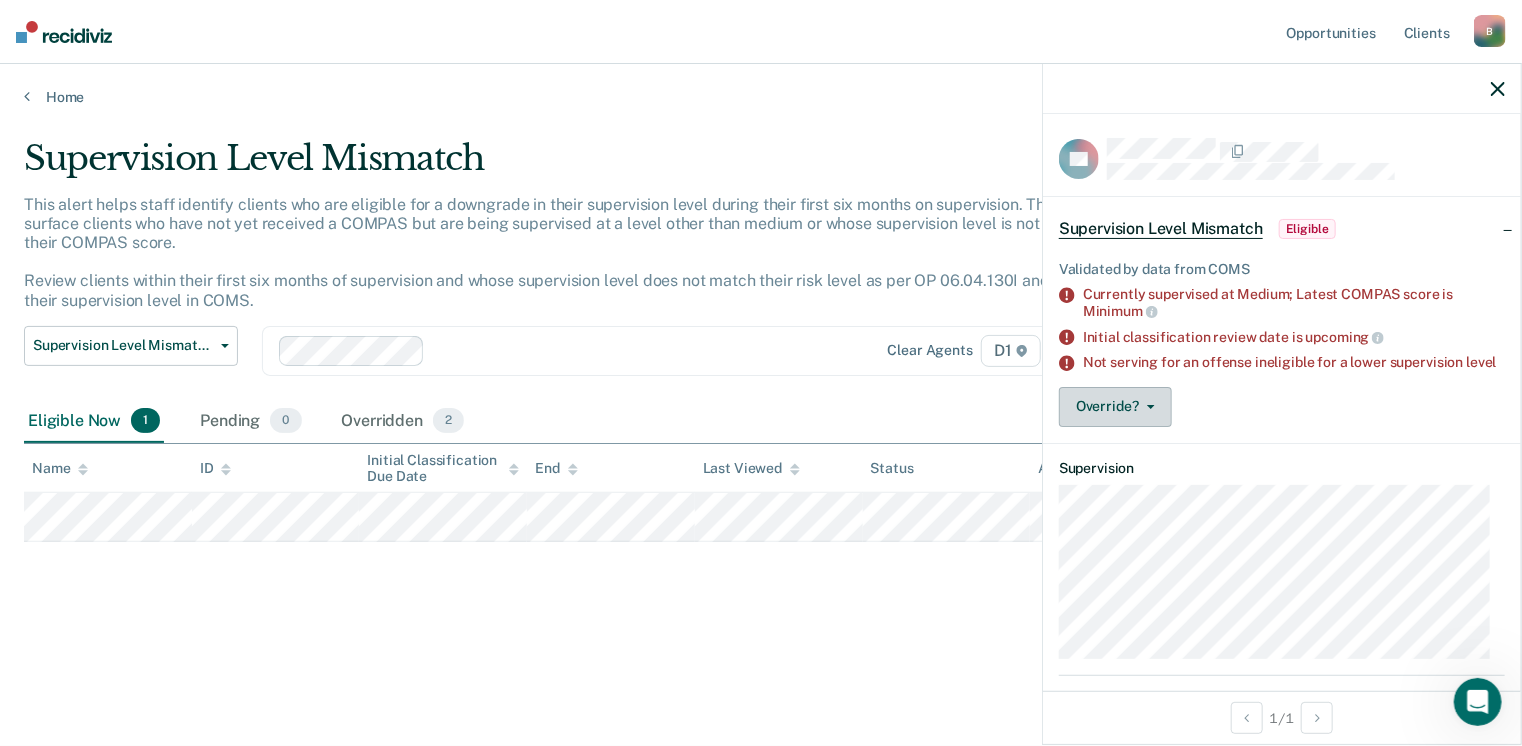 click on "Override?" at bounding box center (1115, 407) 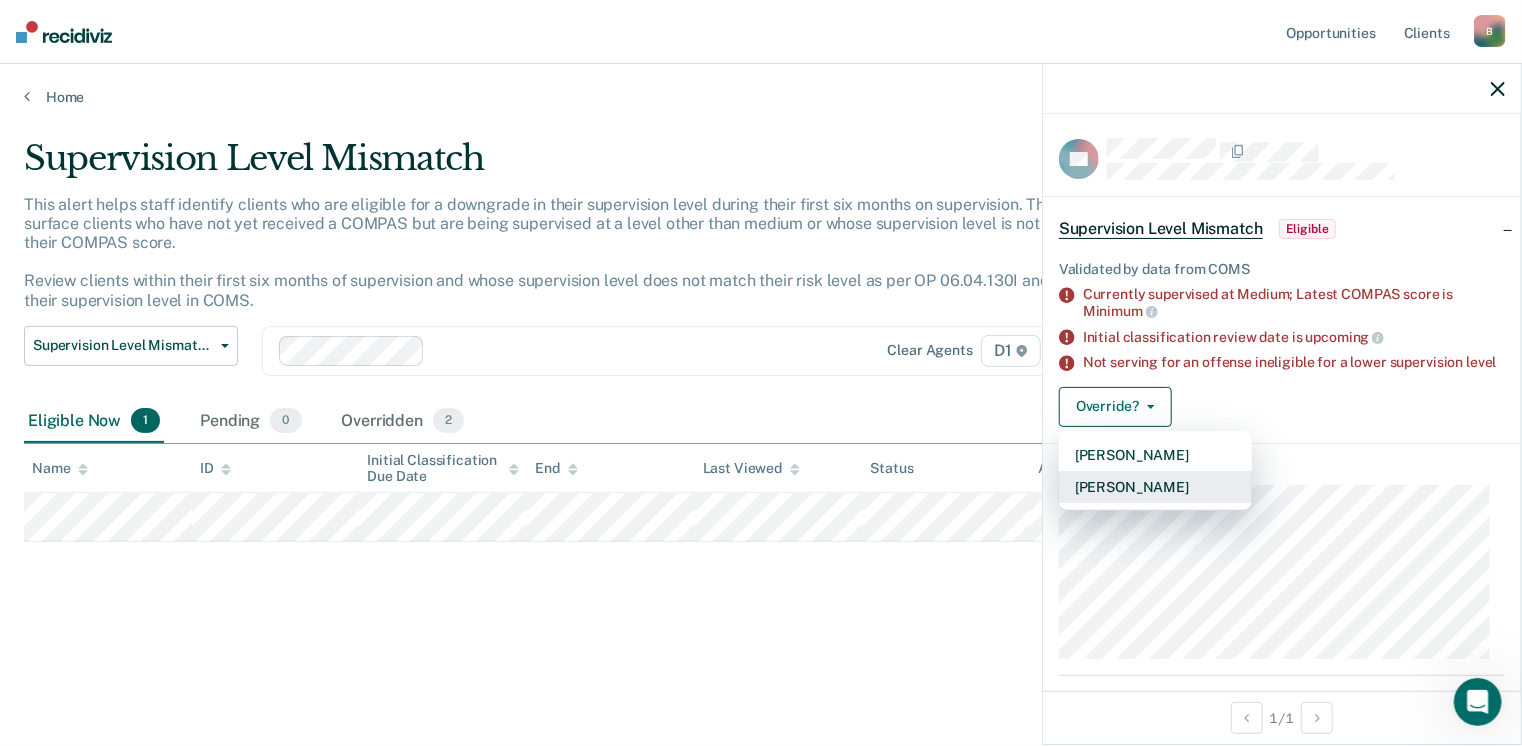 click on "[PERSON_NAME]" at bounding box center (1155, 487) 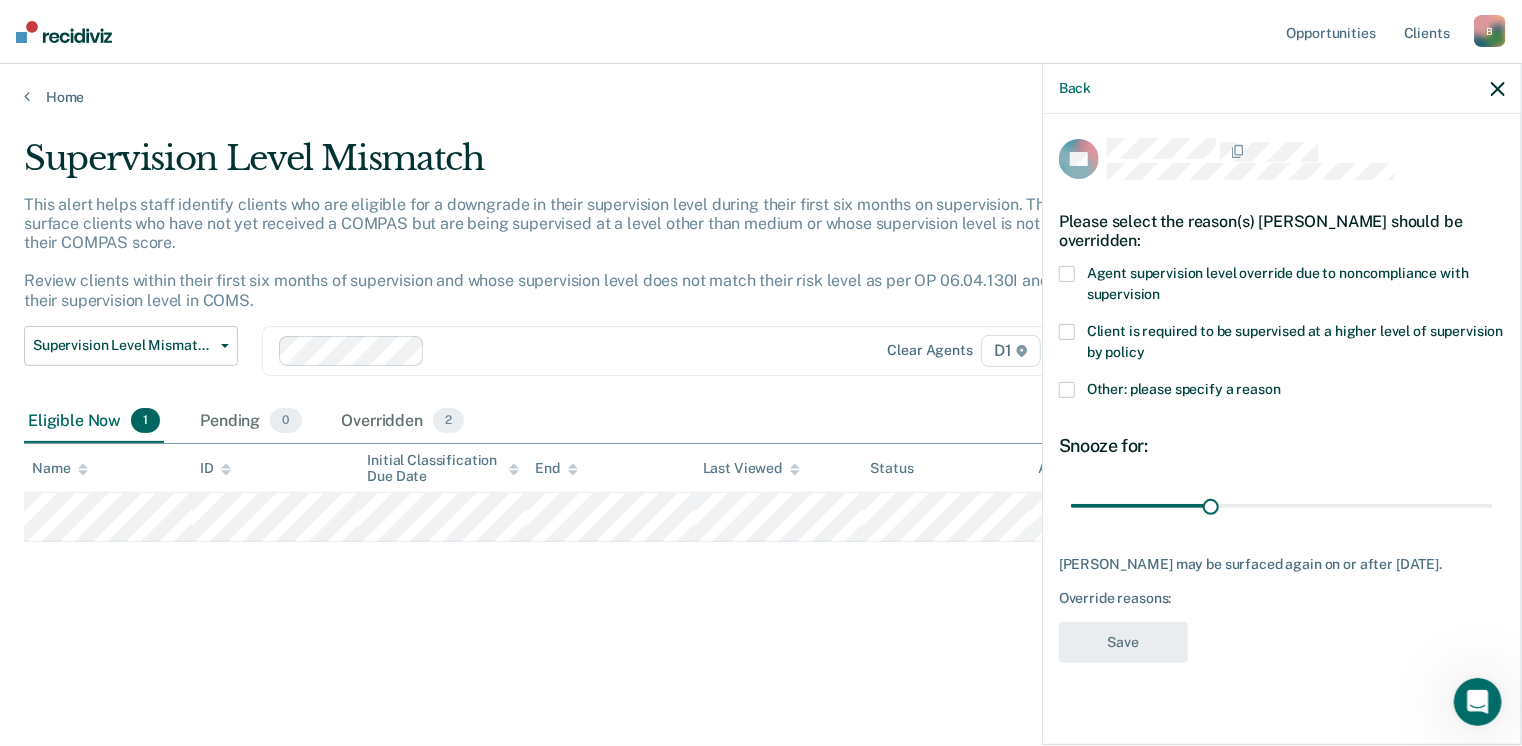 click at bounding box center [1067, 390] 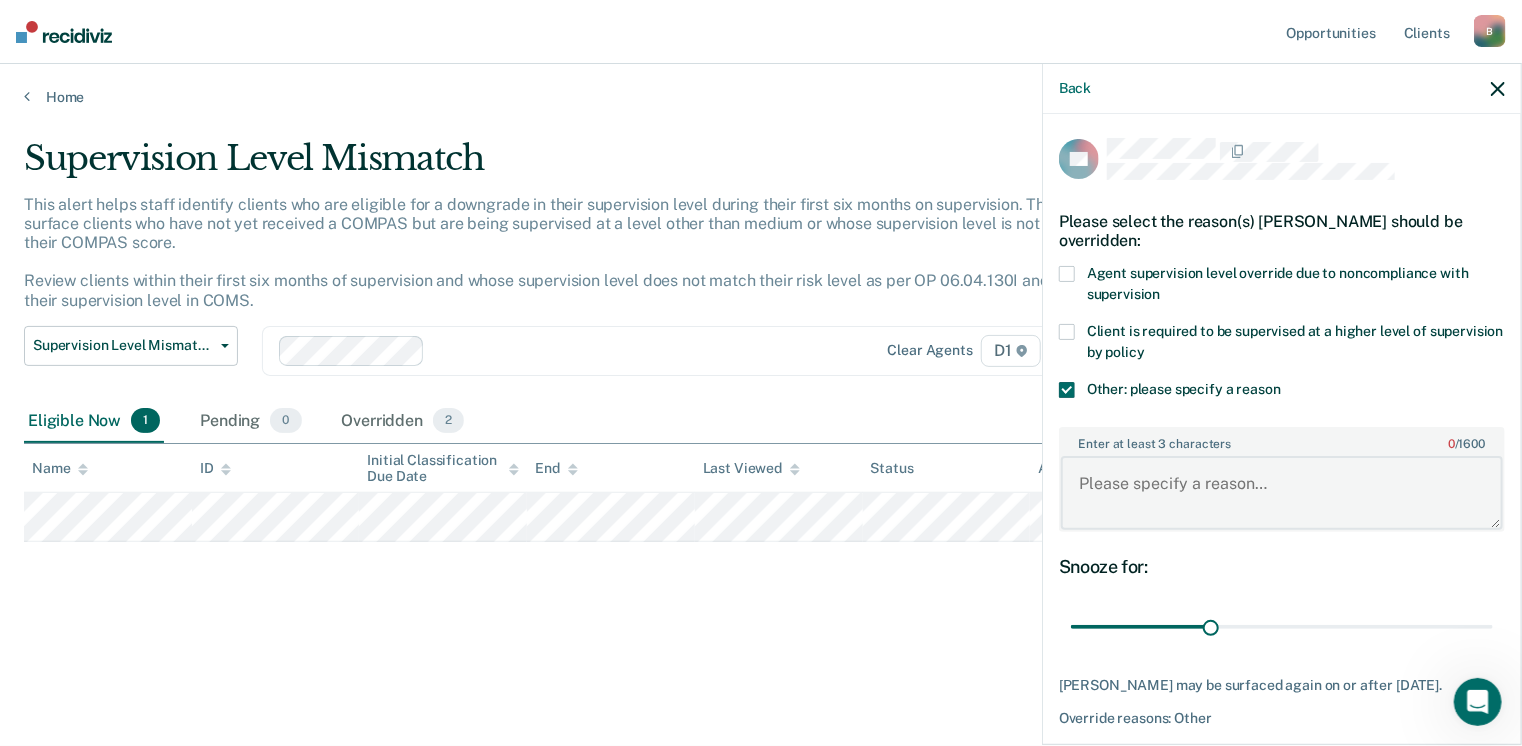 click on "Enter at least 3 characters 0  /  1600" at bounding box center (1282, 493) 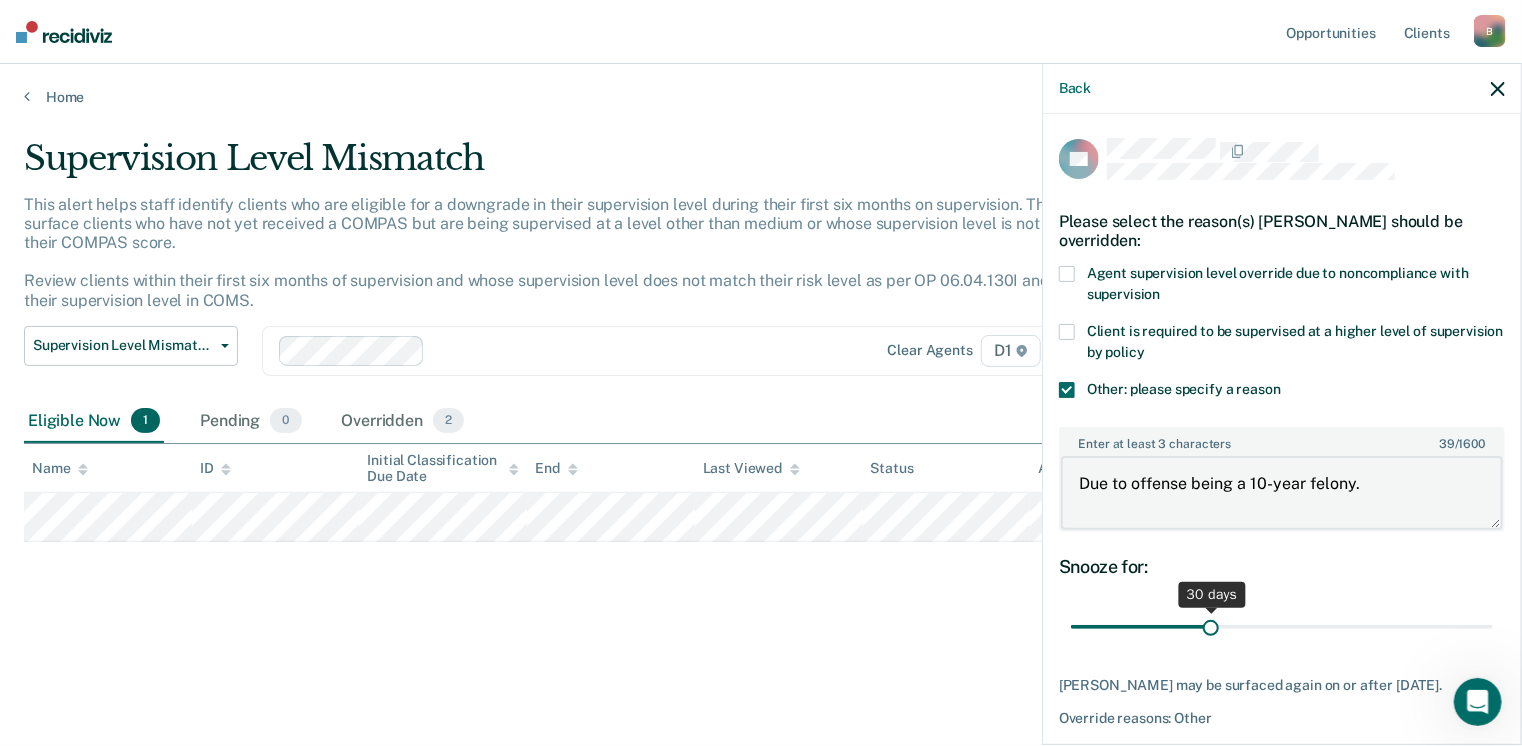 type on "Due to offense being a 10-year felony." 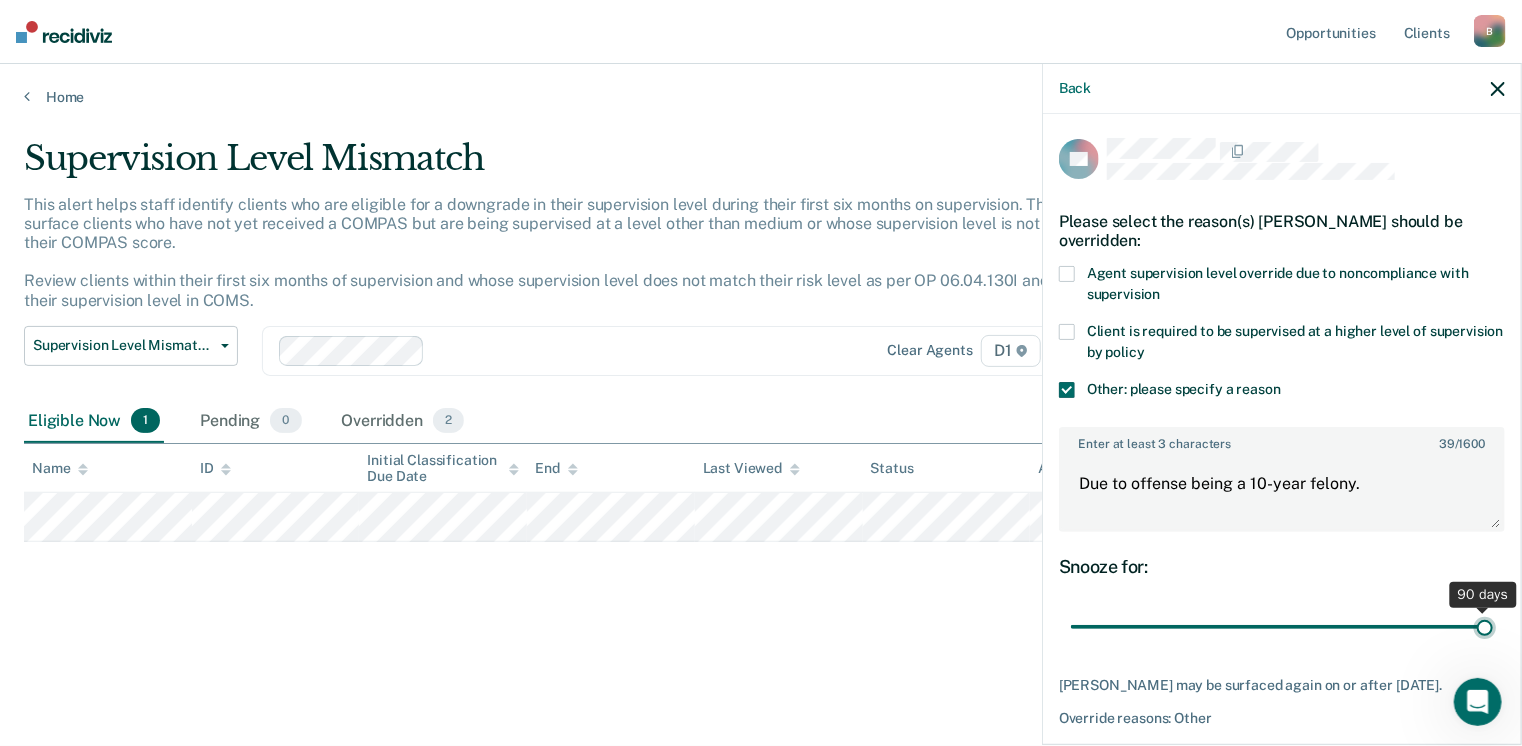 drag, startPoint x: 1204, startPoint y: 618, endPoint x: 1463, endPoint y: 601, distance: 259.5573 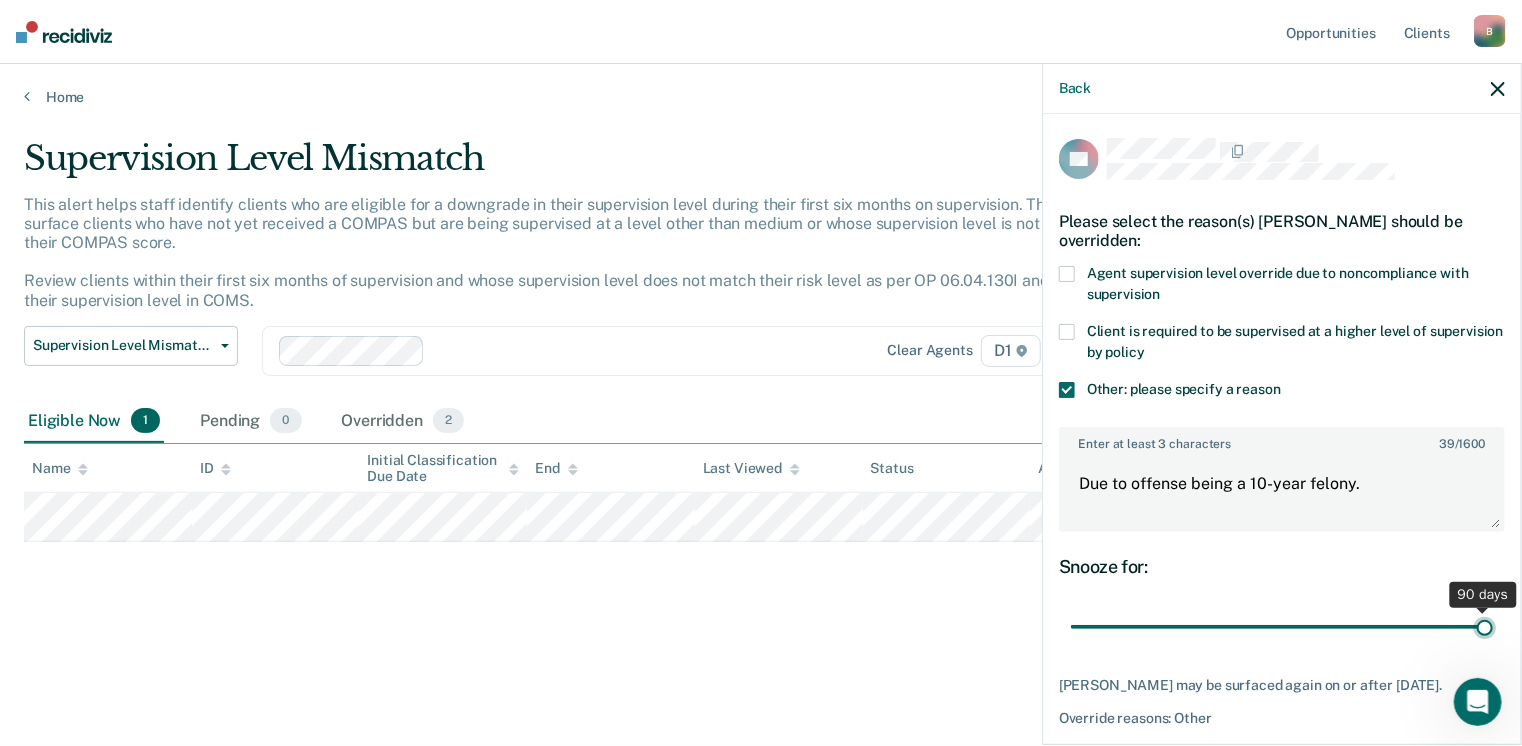 type on "90" 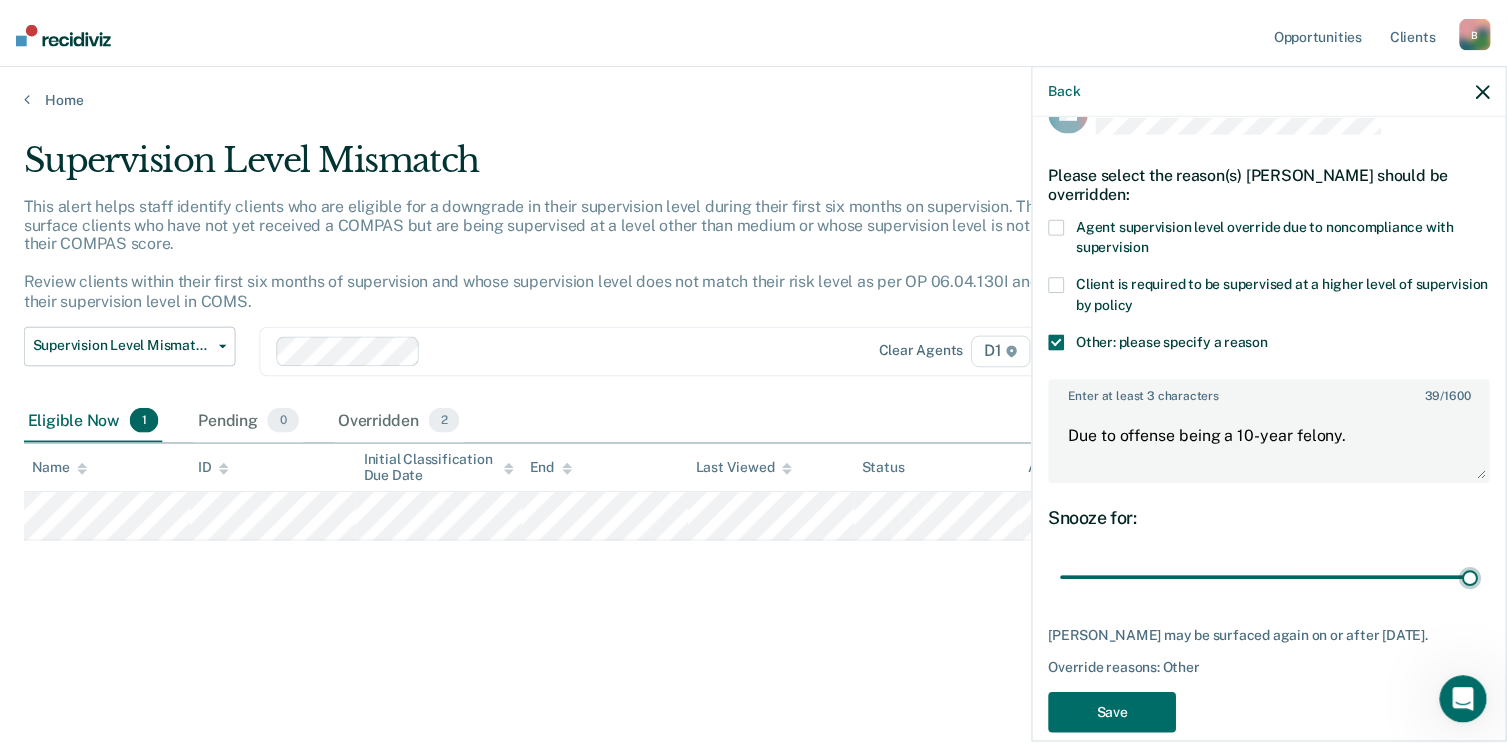 scroll, scrollTop: 74, scrollLeft: 0, axis: vertical 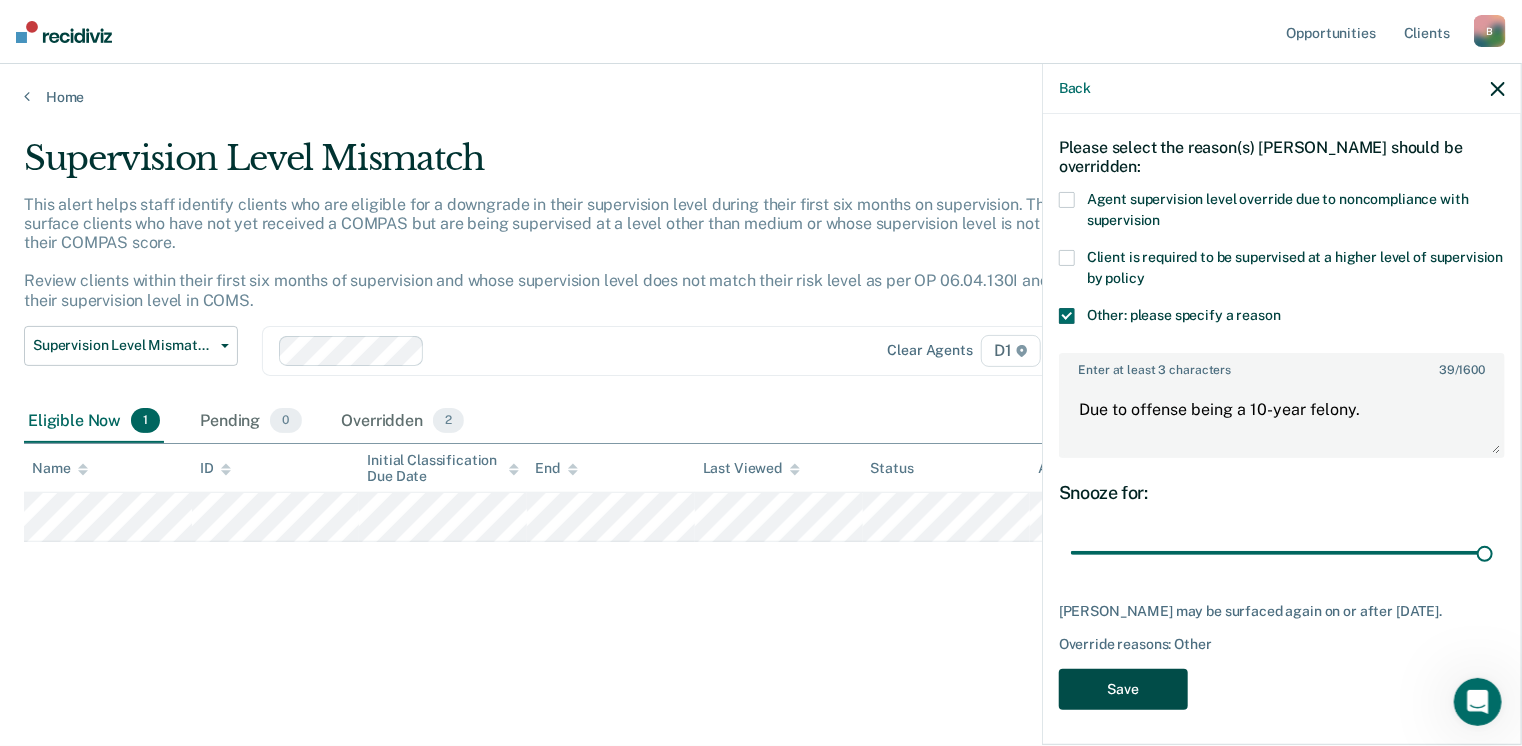 click on "Save" at bounding box center [1123, 689] 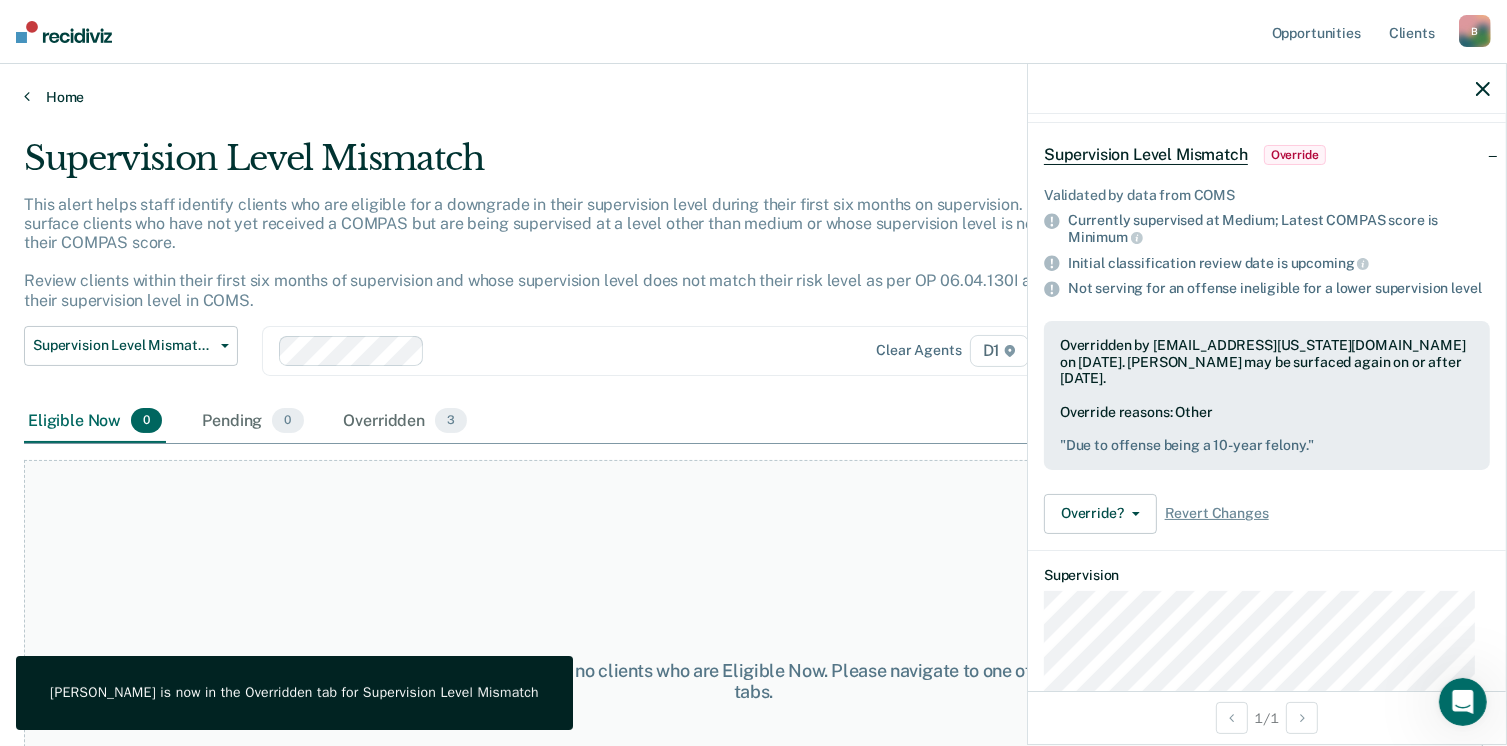 click on "Home" at bounding box center [753, 97] 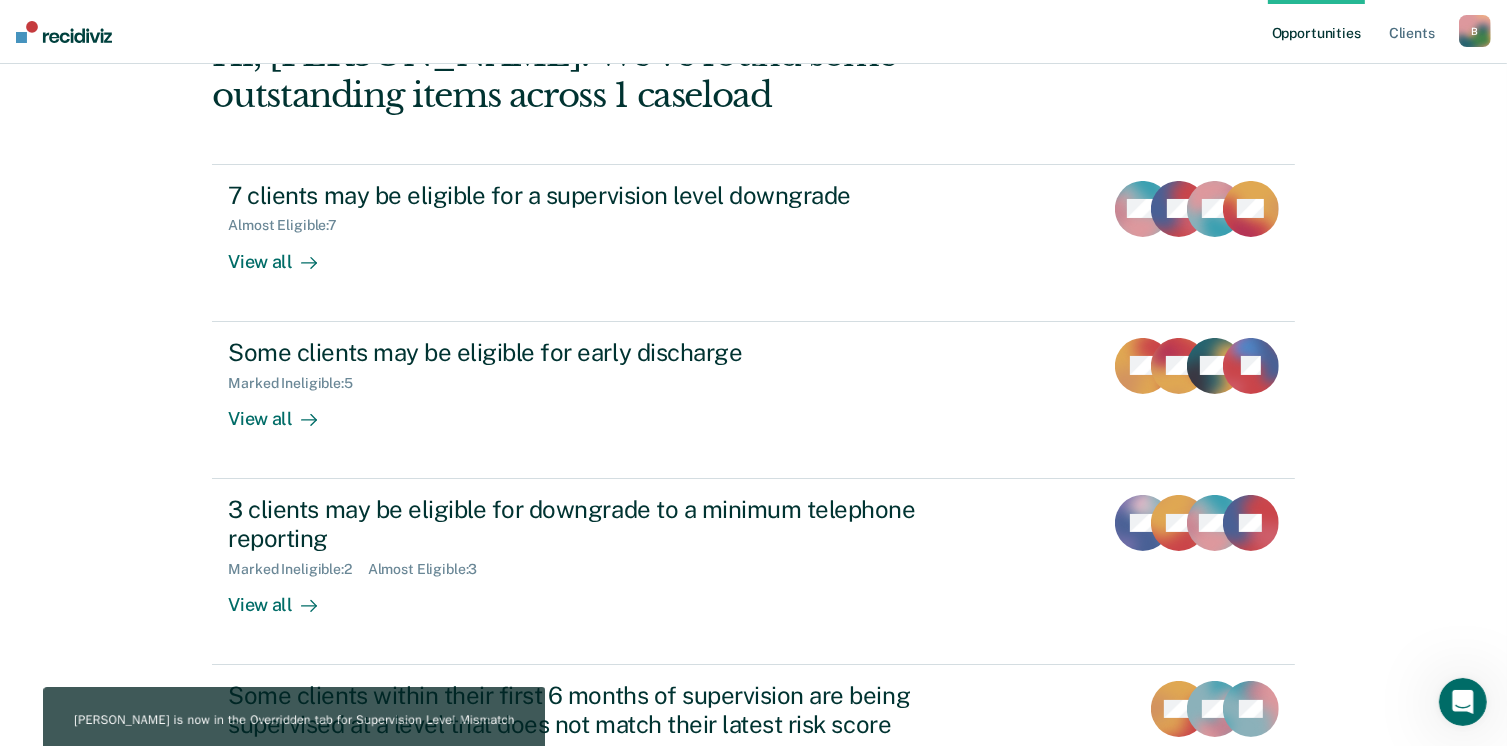 scroll, scrollTop: 0, scrollLeft: 0, axis: both 